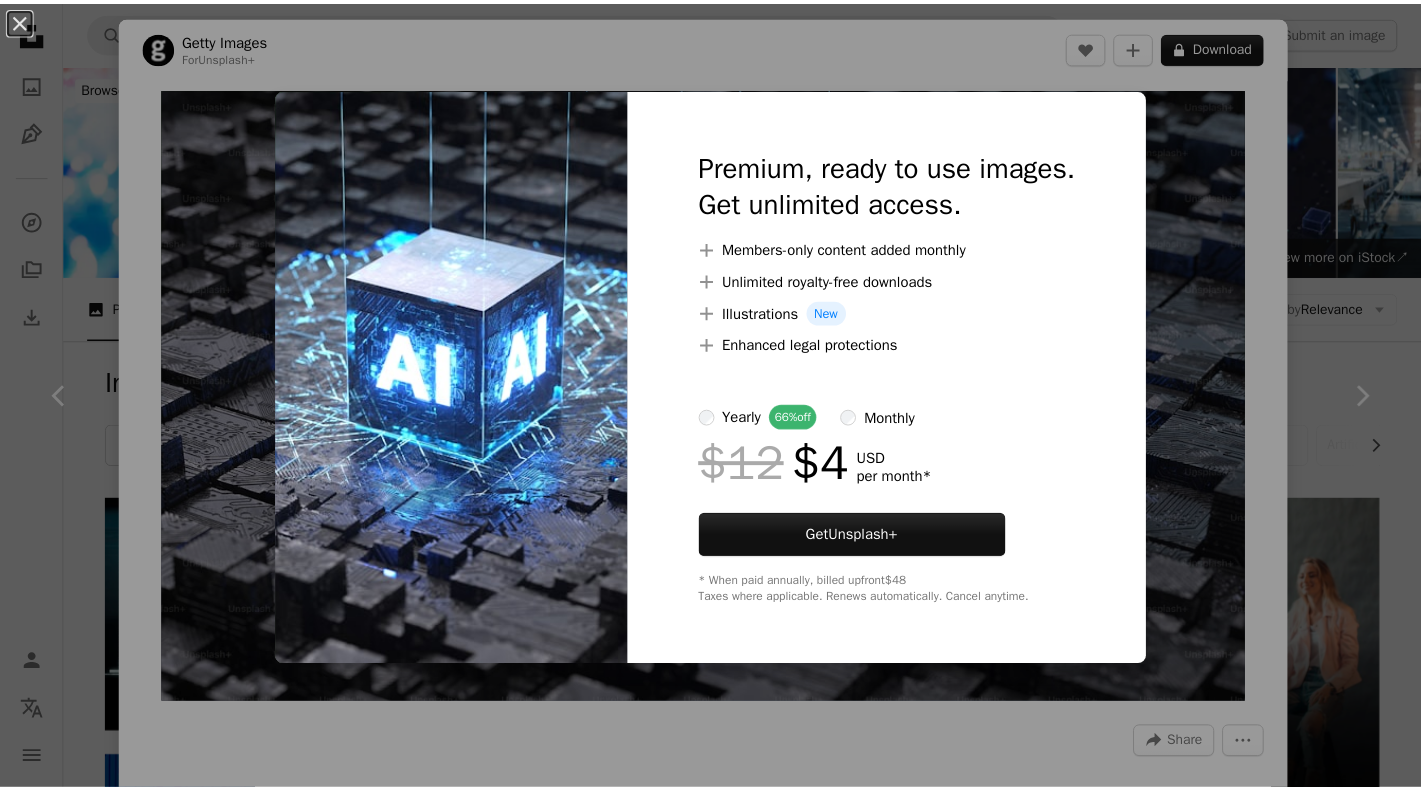 scroll, scrollTop: 561, scrollLeft: 0, axis: vertical 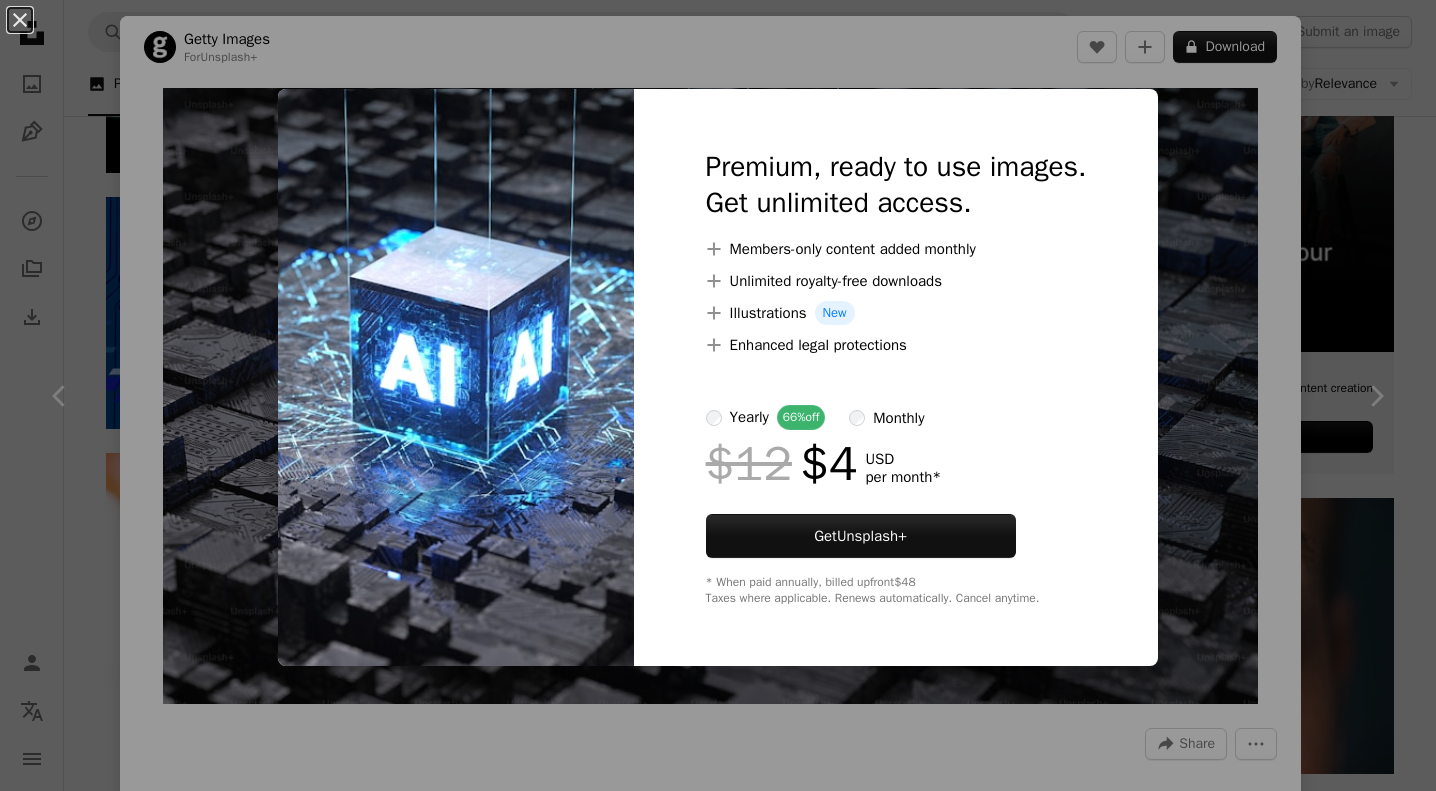 click on "An X shape Premium, ready to use images. Get unlimited access. A plus sign Members-only content added monthly A plus sign Unlimited royalty-free downloads A plus sign Illustrations  New A plus sign Enhanced legal protections yearly 66%  off monthly $12   $4 USD per month * Get  Unsplash+ * When paid annually, billed upfront  $48 Taxes where applicable. Renews automatically. Cancel anytime." at bounding box center [718, 395] 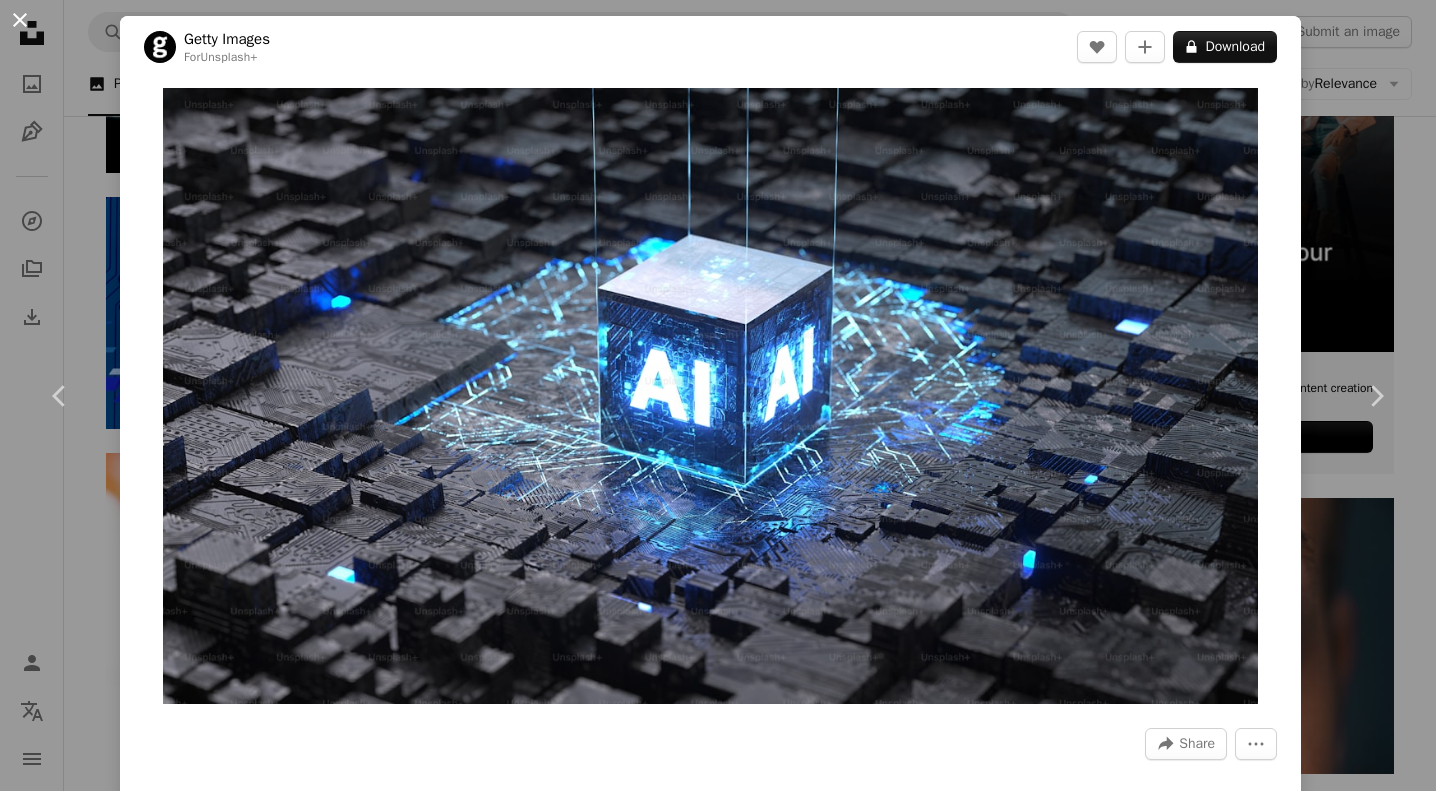 click on "An X shape" at bounding box center (20, 20) 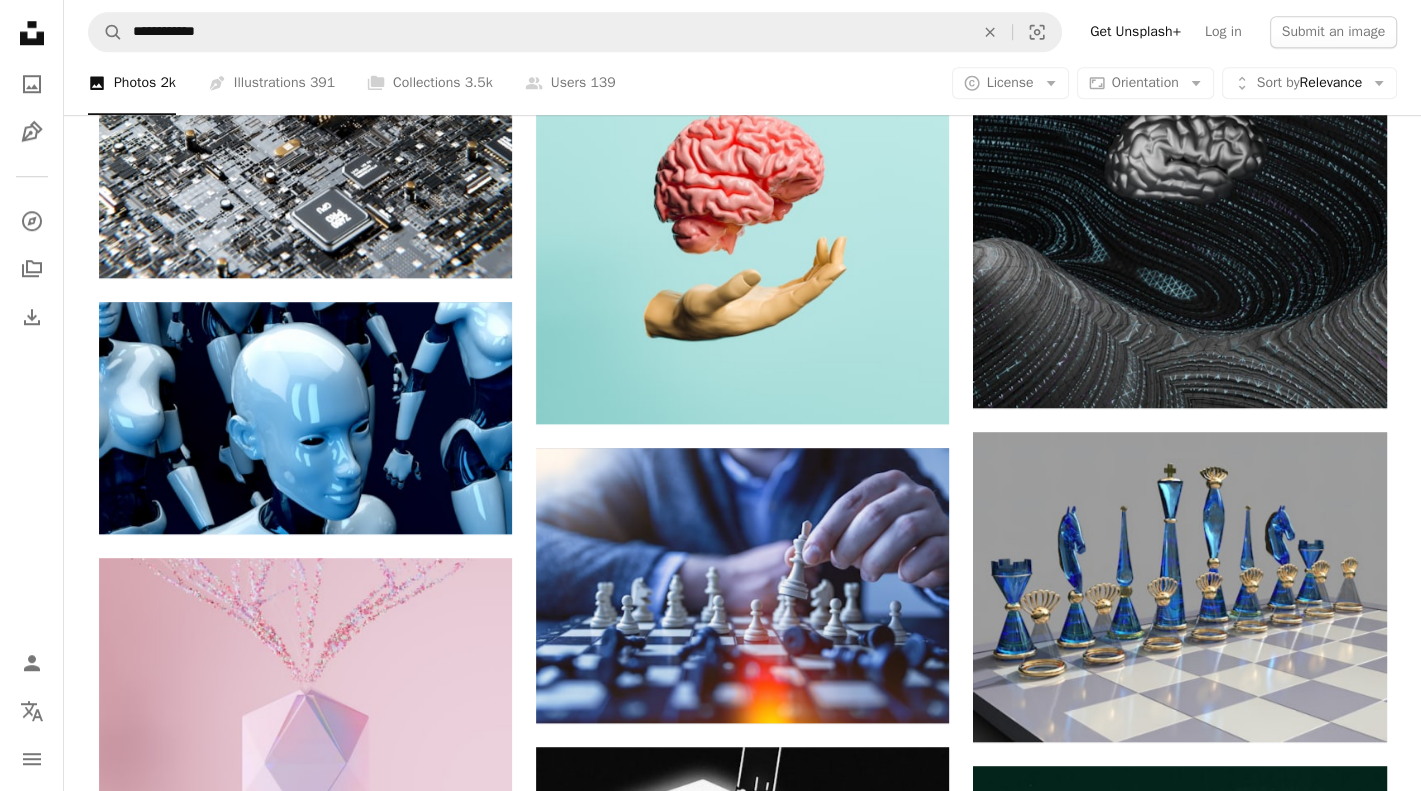 scroll, scrollTop: 1594, scrollLeft: 0, axis: vertical 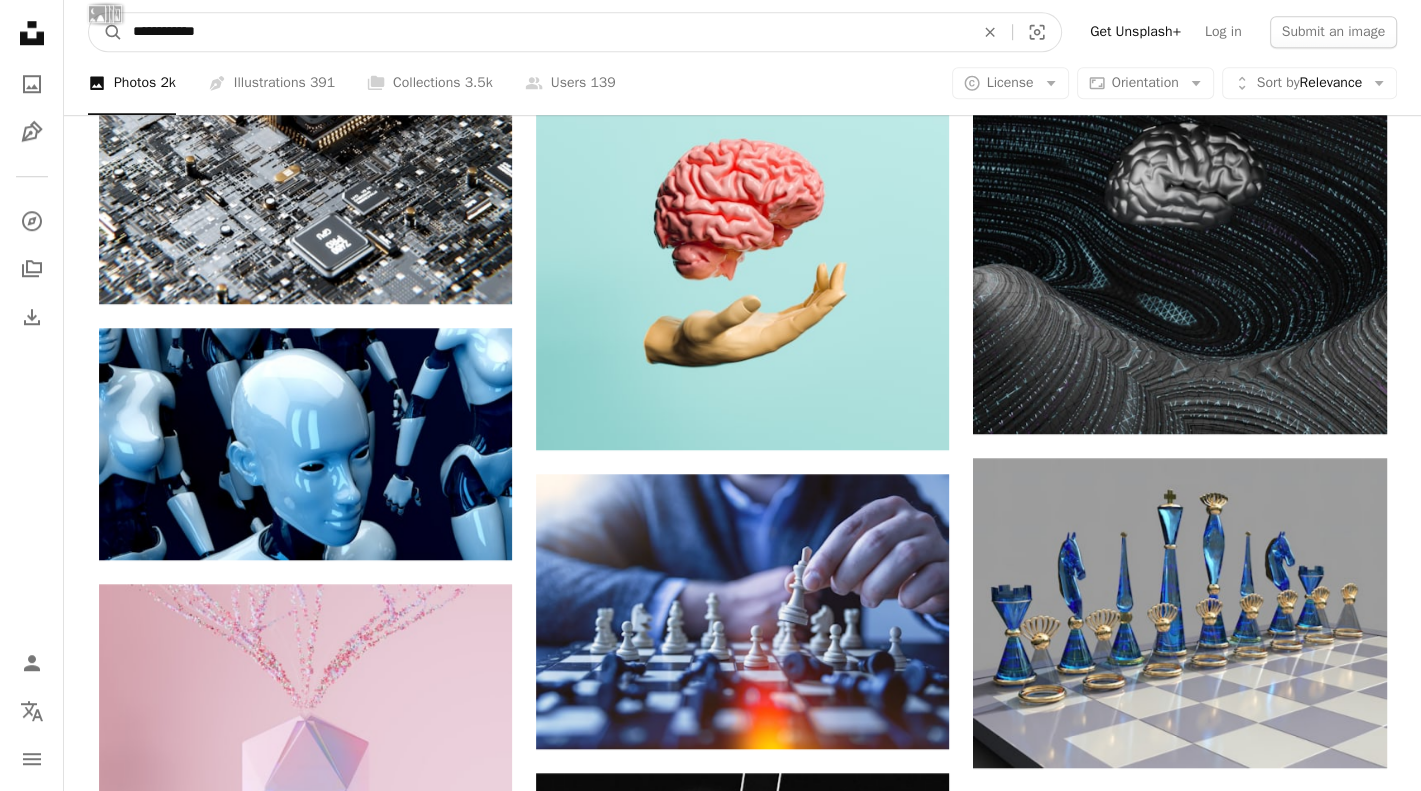 drag, startPoint x: -56, startPoint y: 28, endPoint x: -100, endPoint y: 28, distance: 44 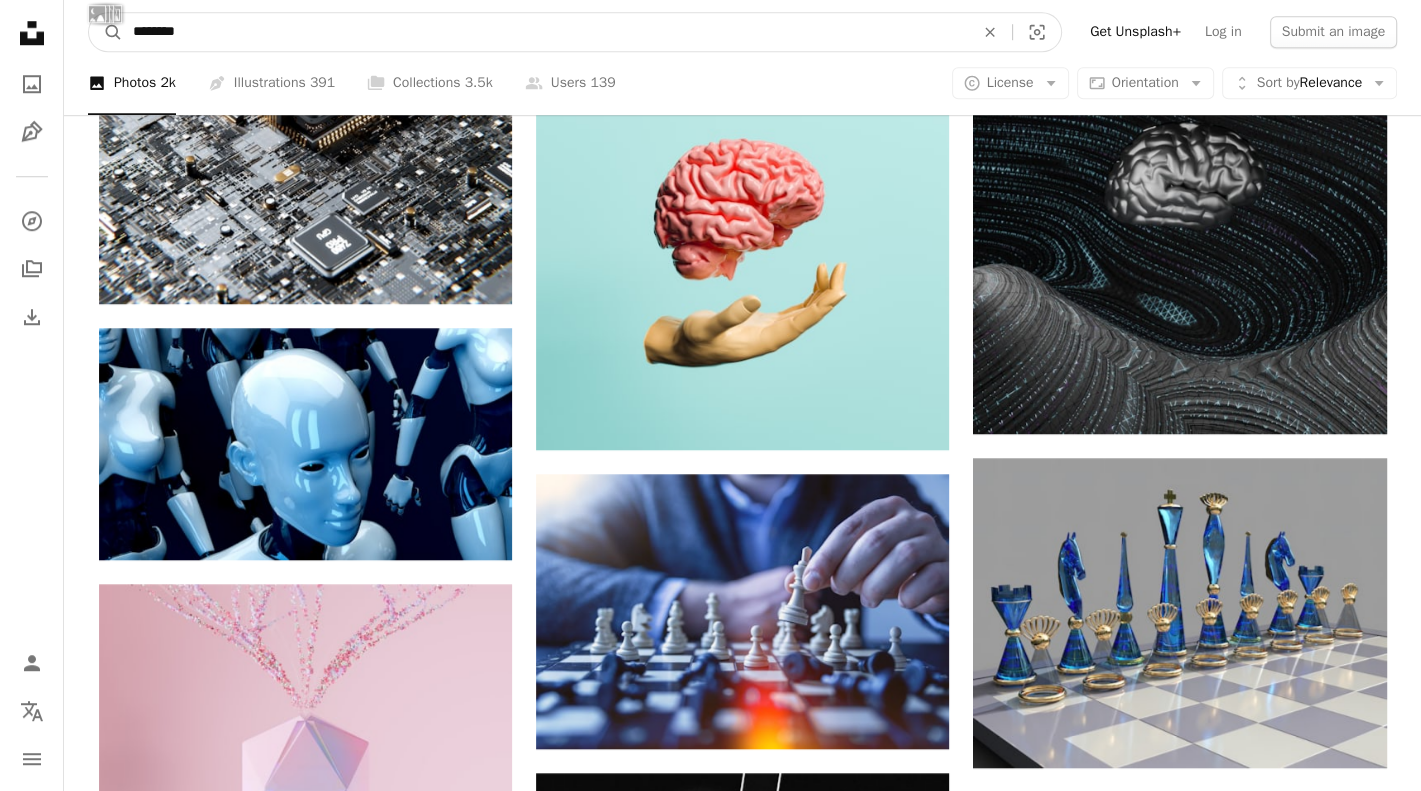 click on "A magnifying glass" at bounding box center [106, 32] 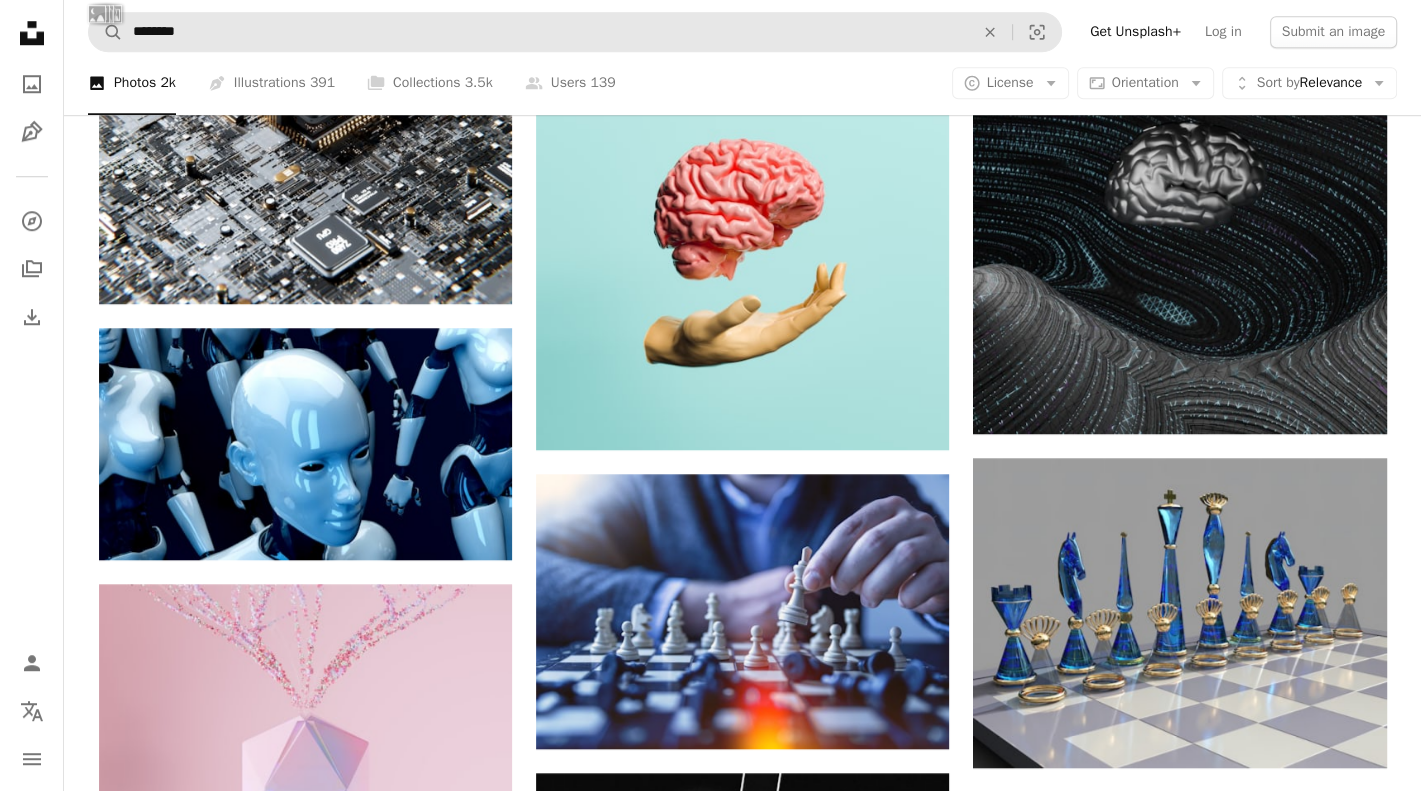 scroll, scrollTop: 0, scrollLeft: 0, axis: both 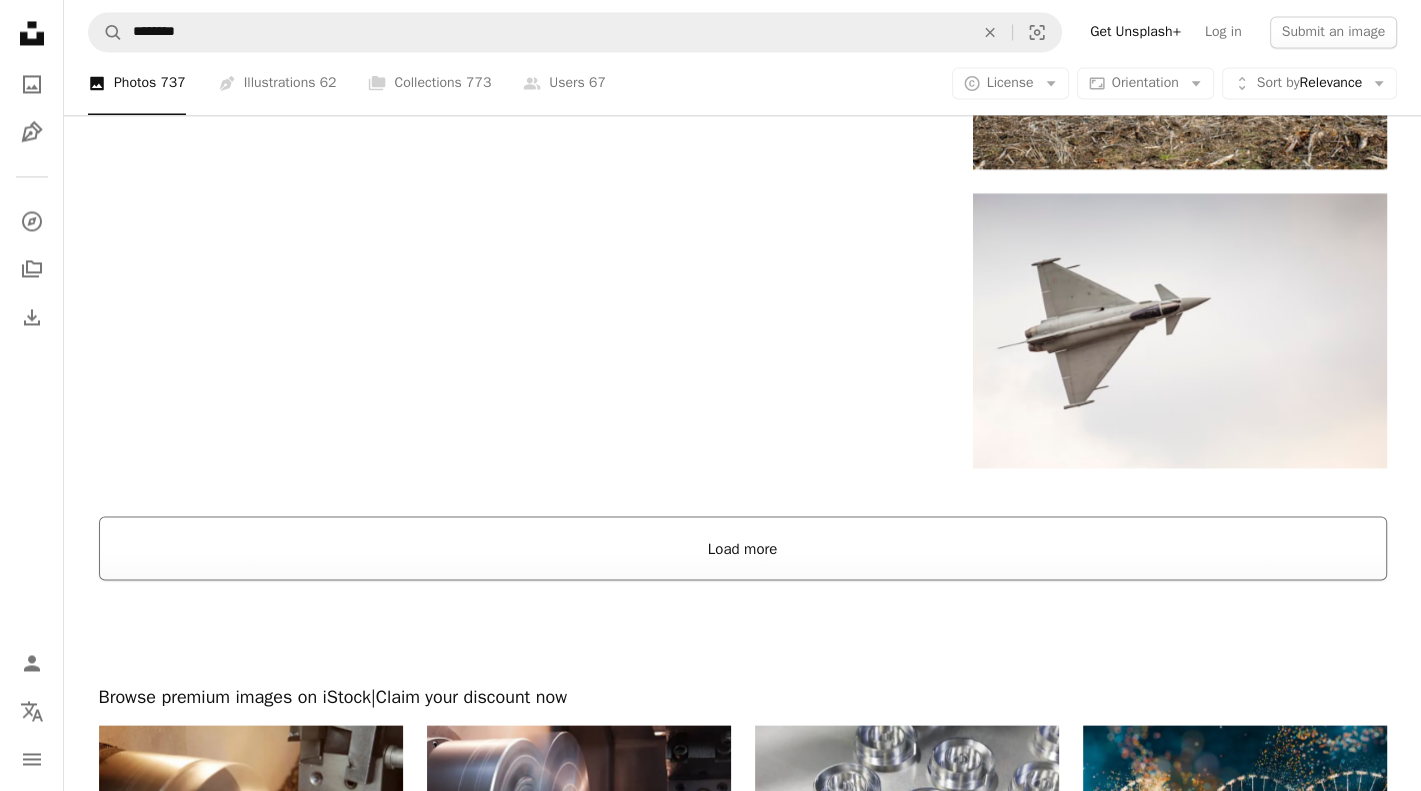 click on "Load more" at bounding box center (743, 548) 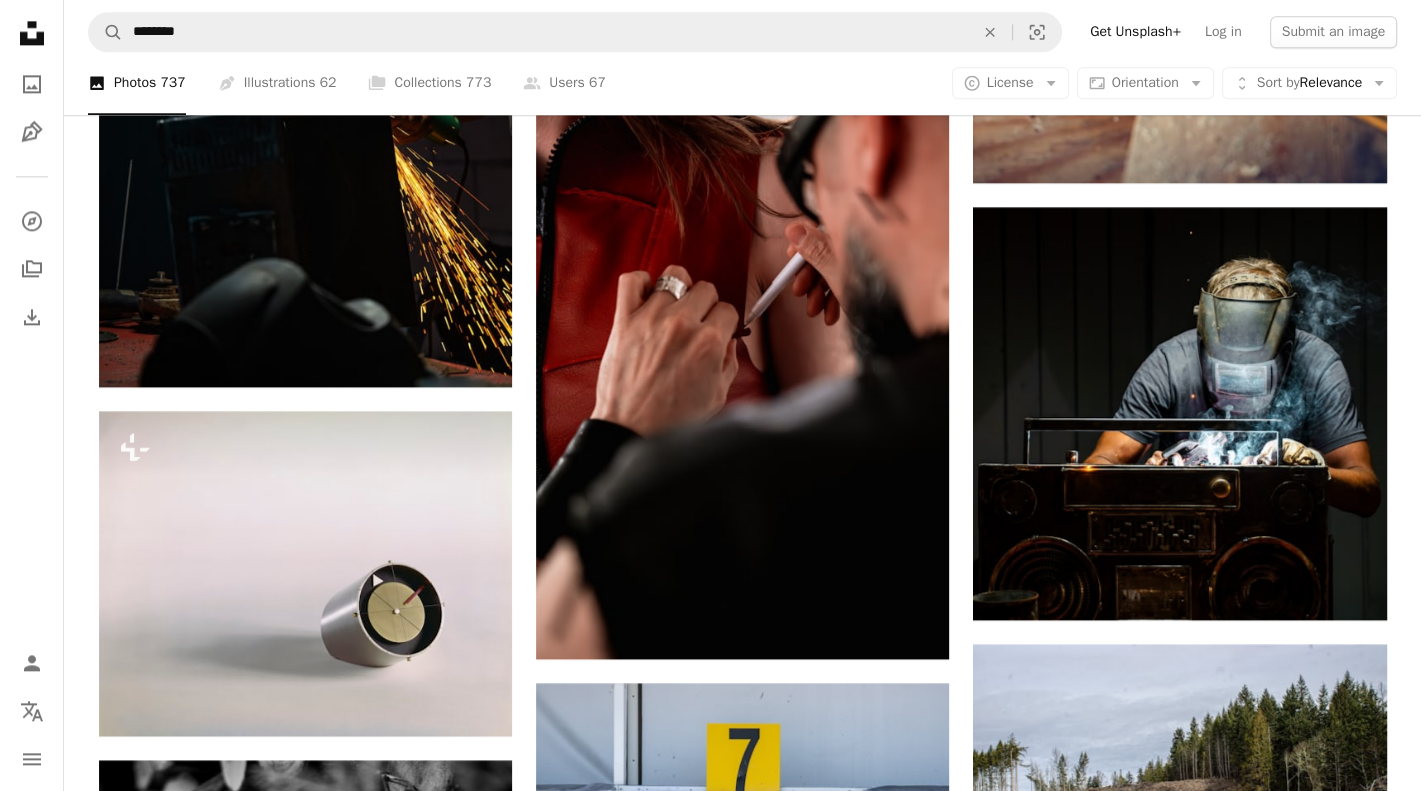 scroll, scrollTop: 2518, scrollLeft: 0, axis: vertical 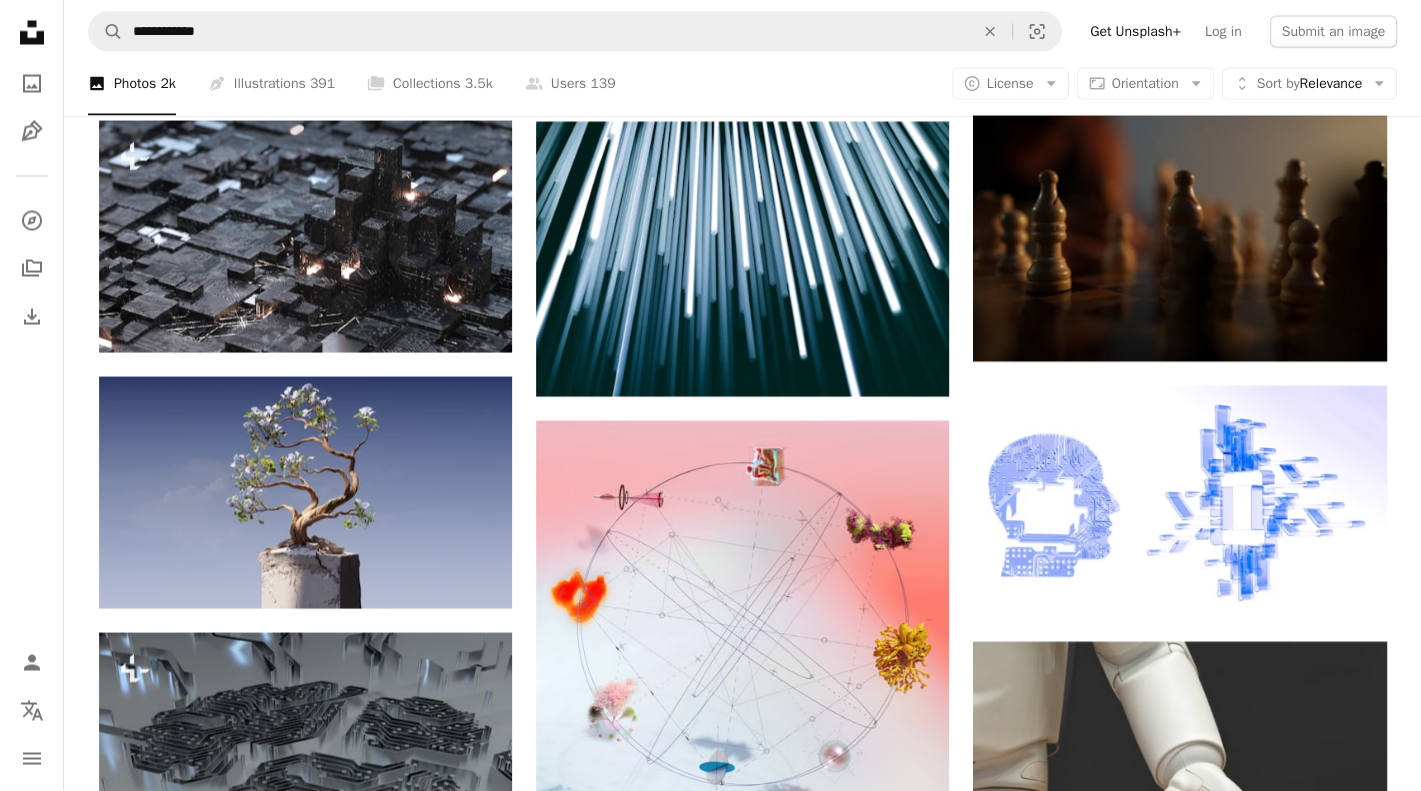 drag, startPoint x: 1404, startPoint y: 379, endPoint x: 1396, endPoint y: 330, distance: 49.648766 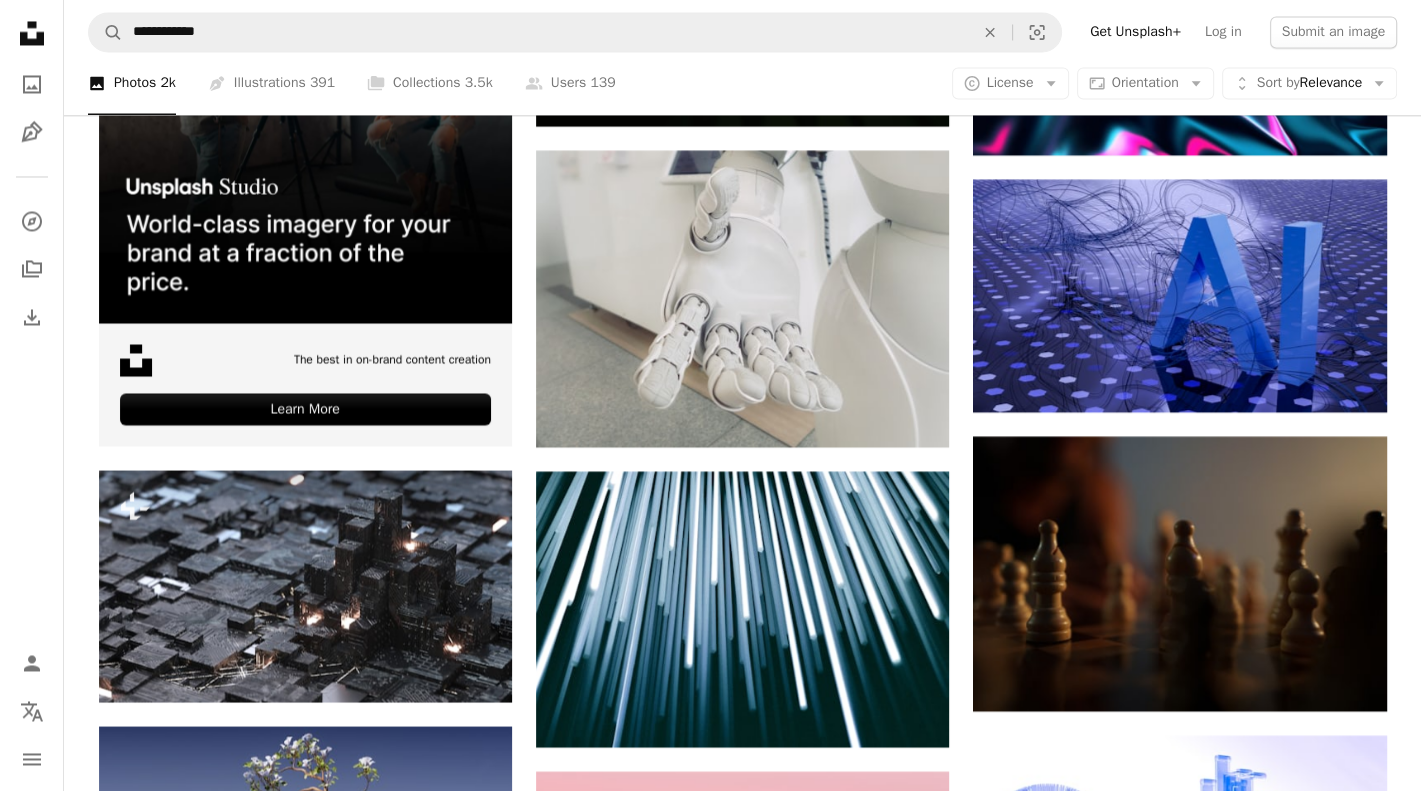 scroll, scrollTop: 3619, scrollLeft: 0, axis: vertical 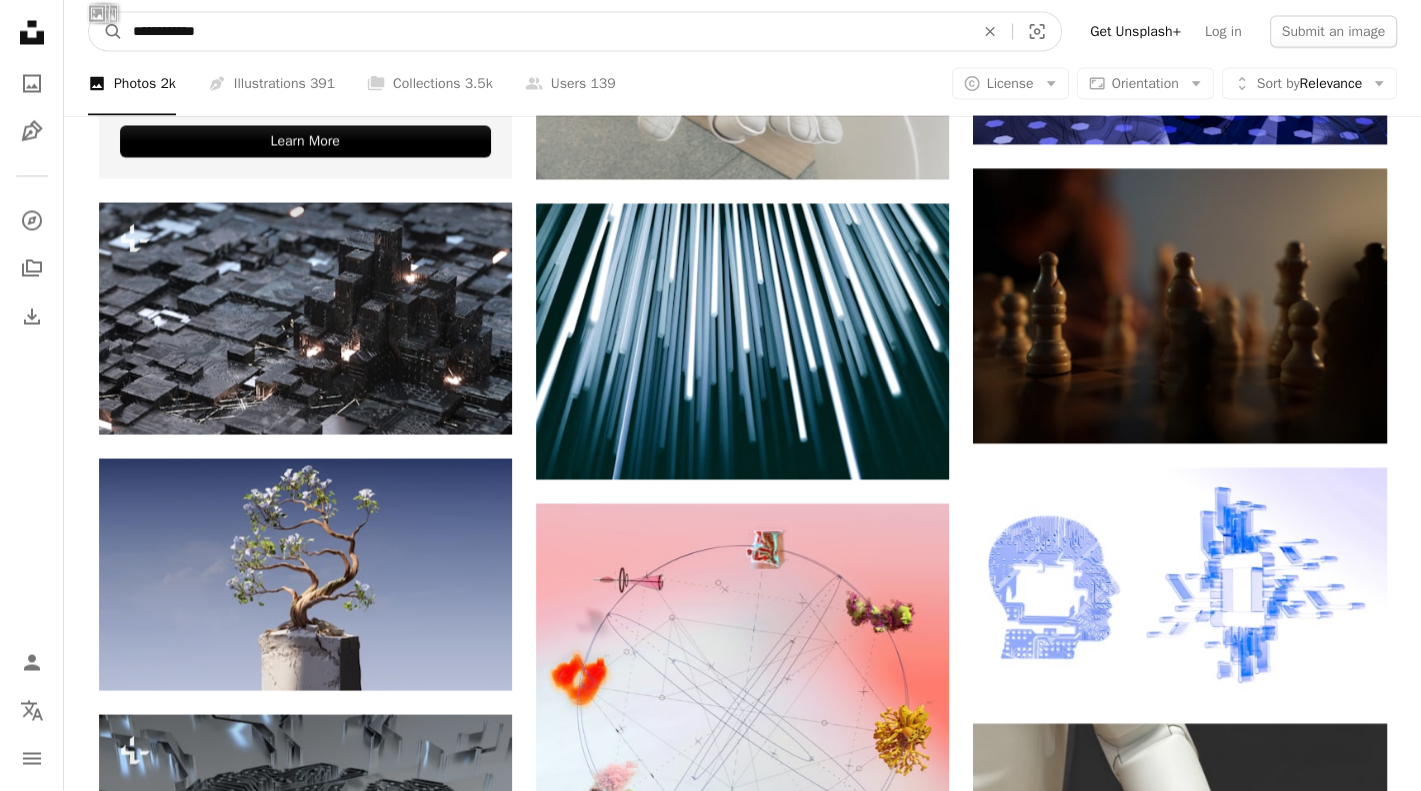 drag, startPoint x: 246, startPoint y: 26, endPoint x: -145, endPoint y: 39, distance: 391.21606 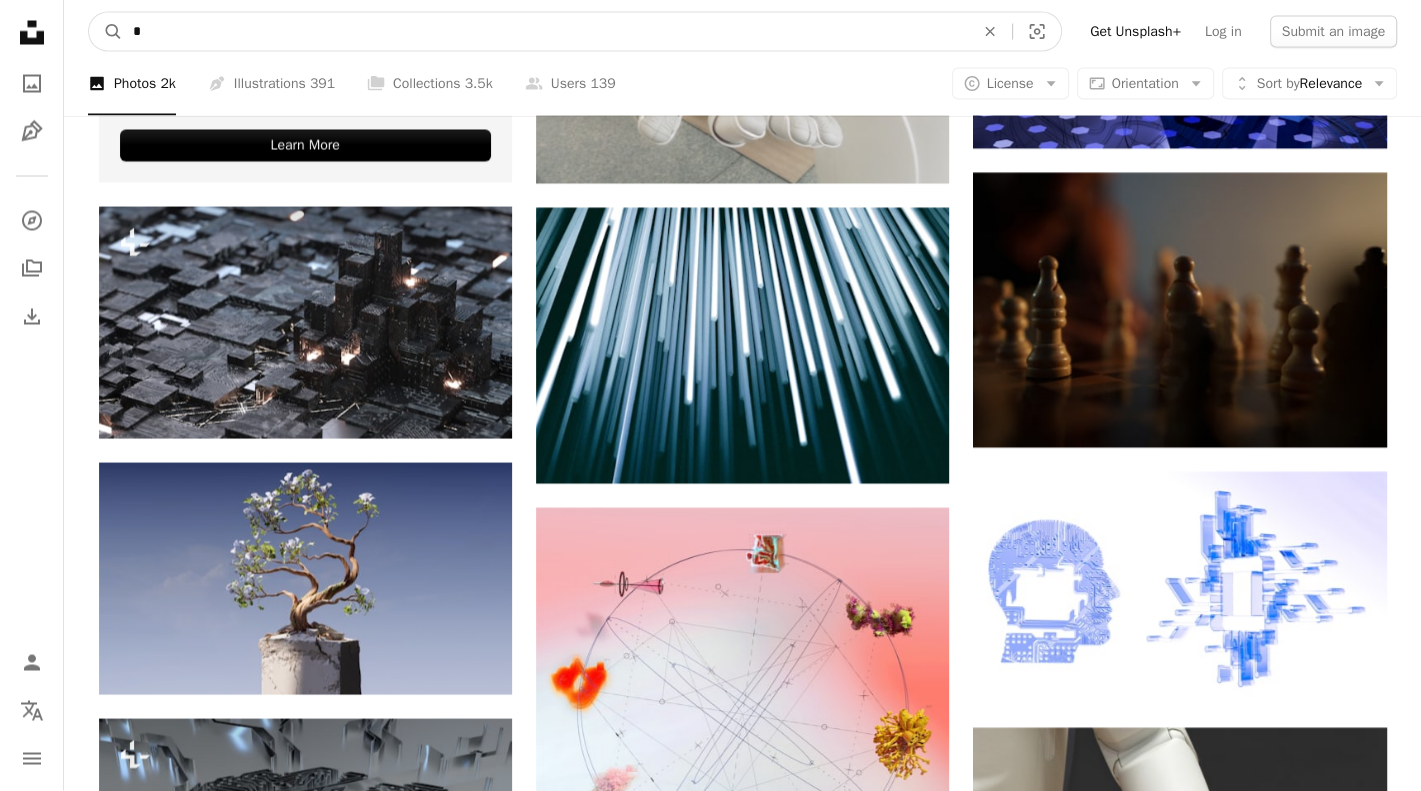 type on "**" 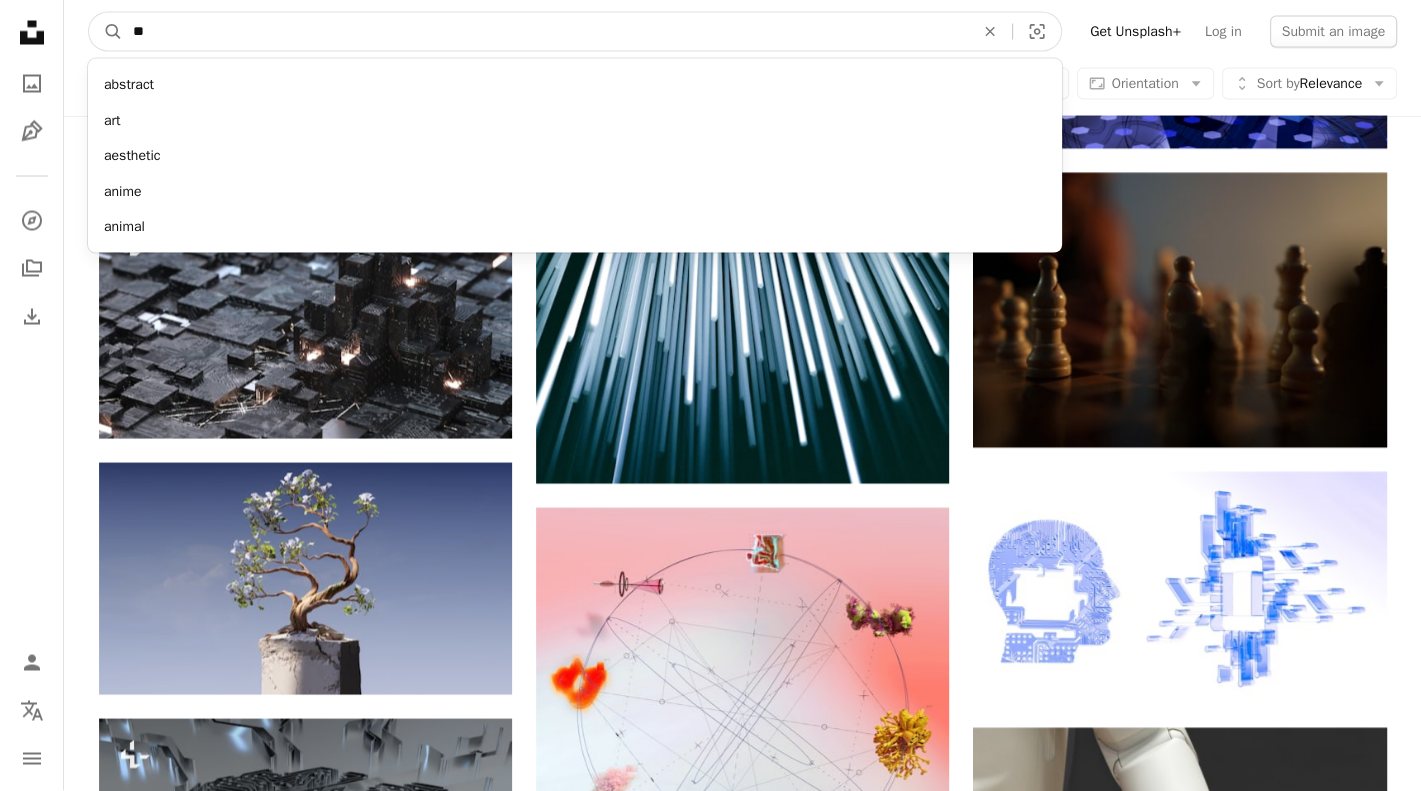 click on "A magnifying glass" at bounding box center [106, 32] 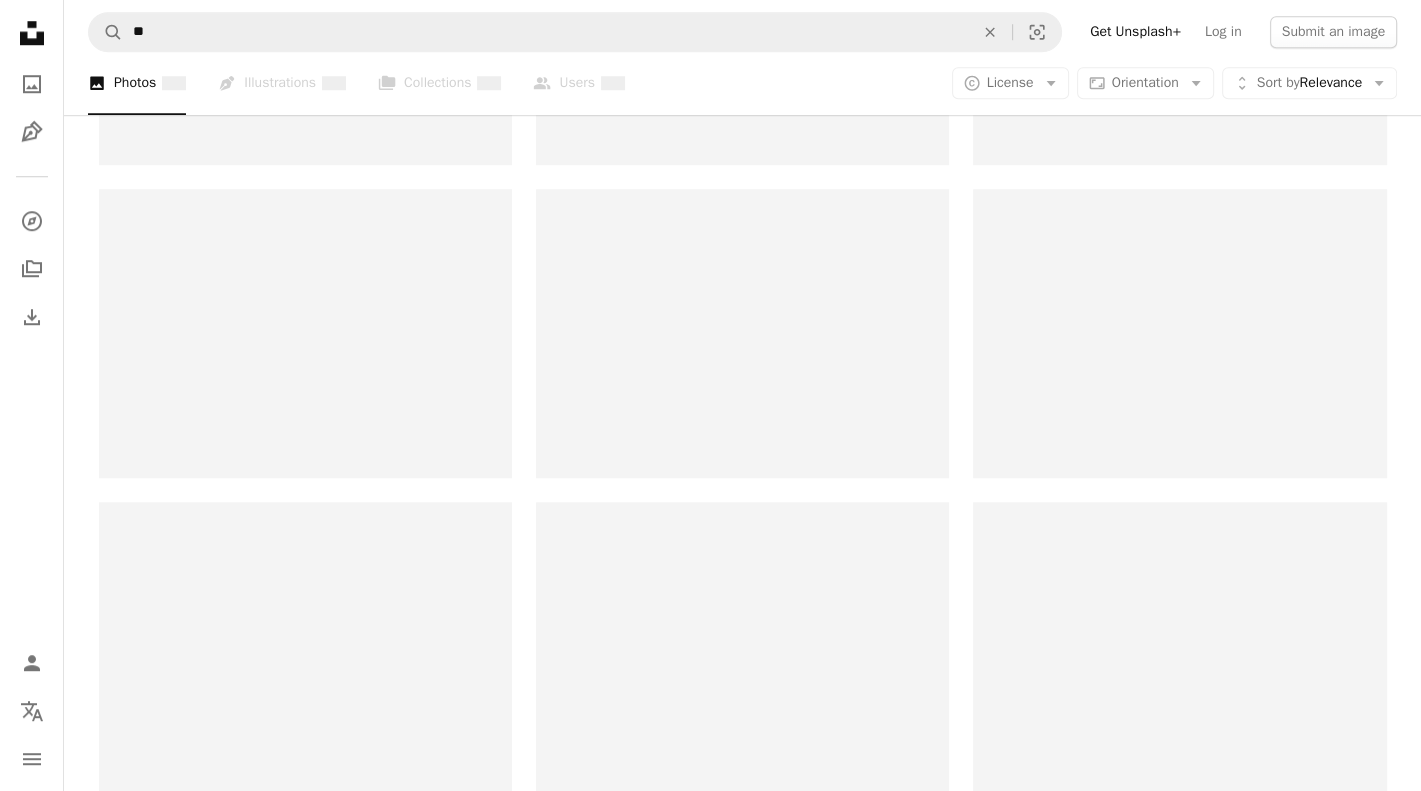 scroll, scrollTop: 0, scrollLeft: 0, axis: both 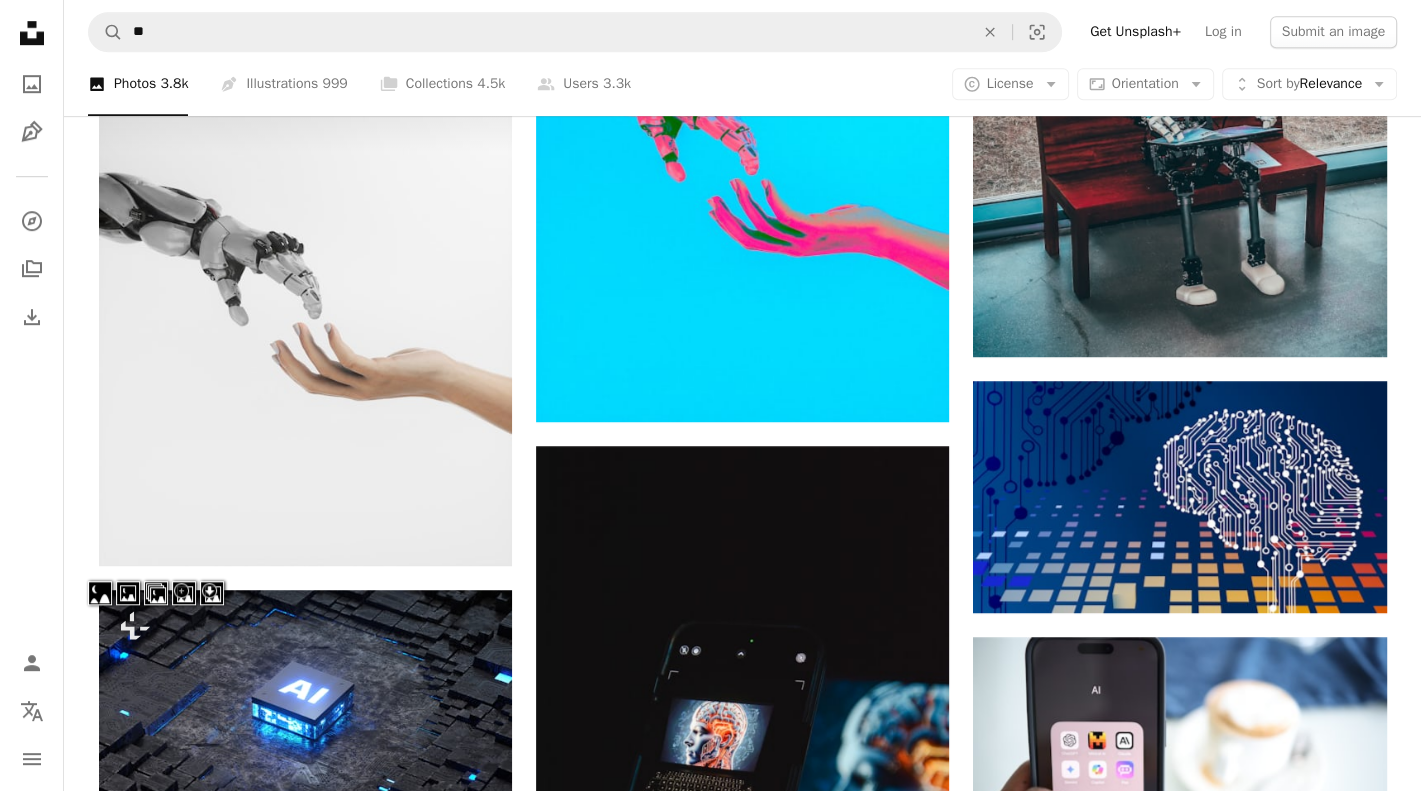 click at bounding box center (100, 593) 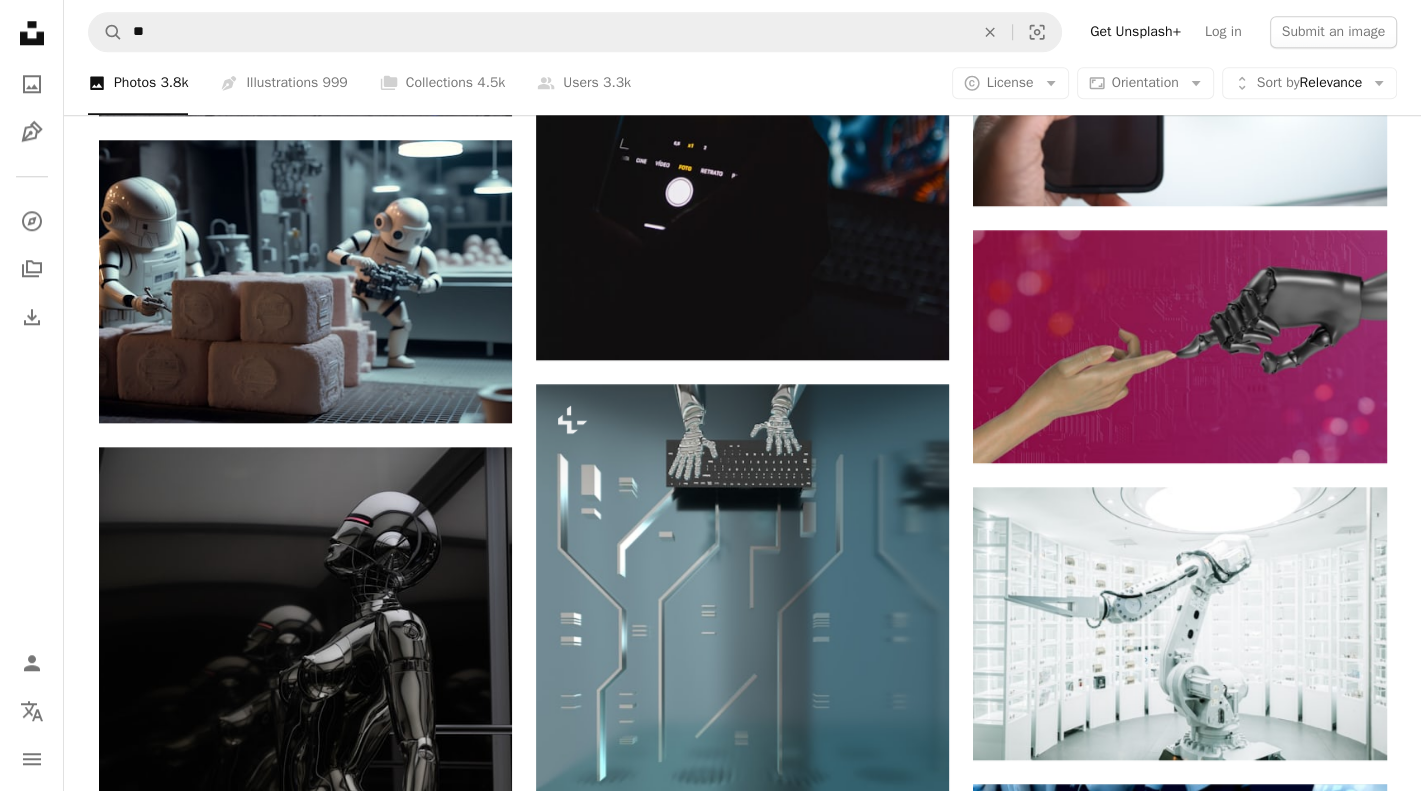 scroll, scrollTop: 1916, scrollLeft: 0, axis: vertical 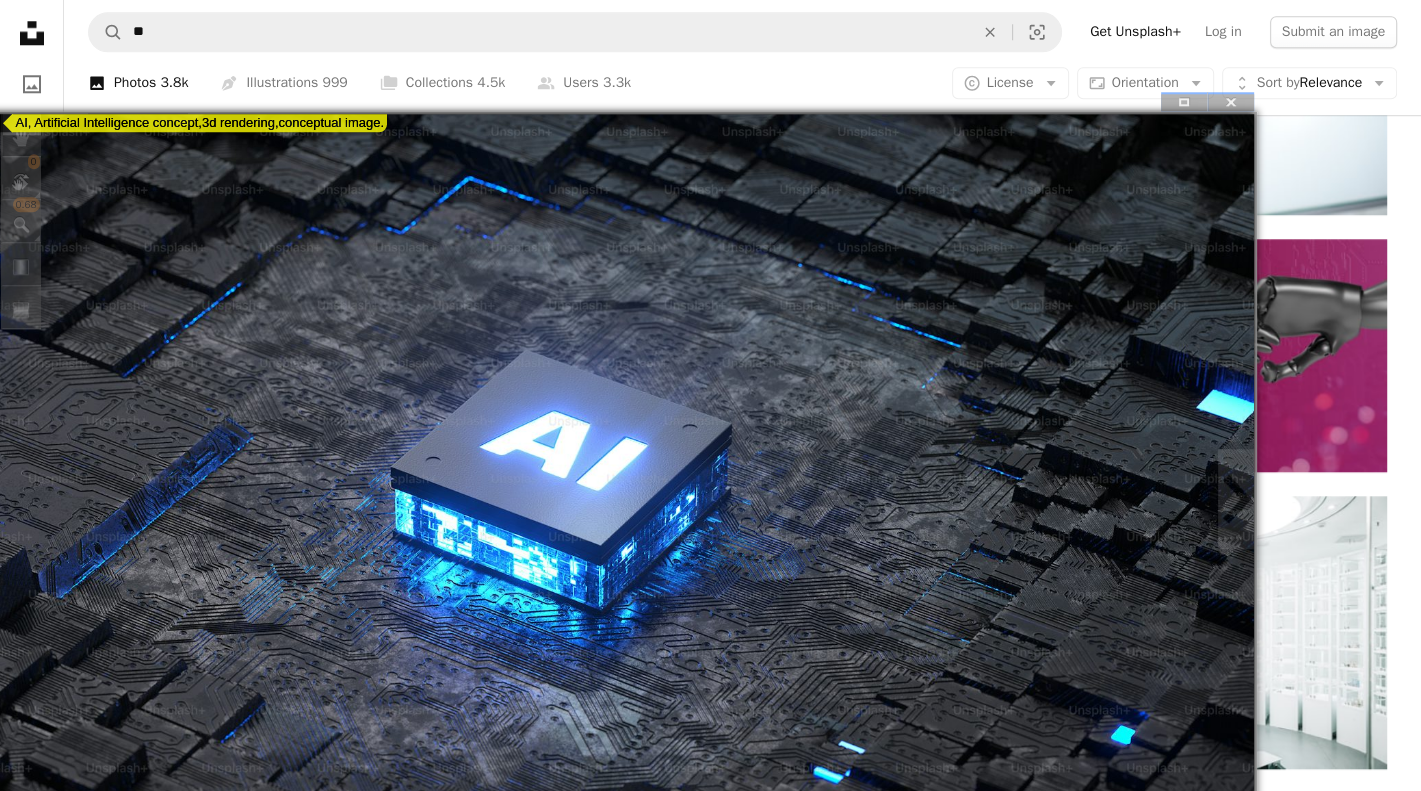 drag, startPoint x: 1026, startPoint y: 357, endPoint x: 984, endPoint y: 409, distance: 66.8431 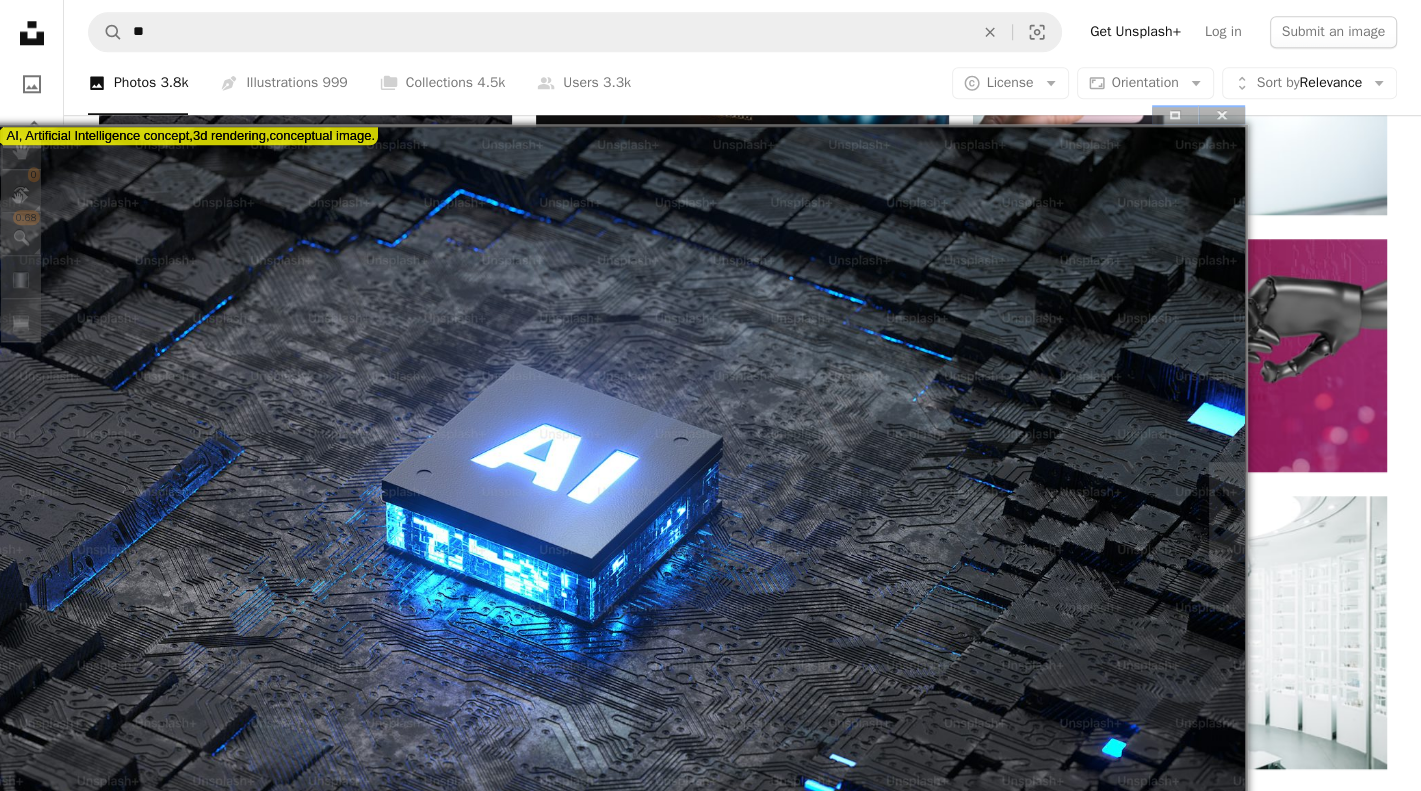 drag, startPoint x: 928, startPoint y: 452, endPoint x: 1045, endPoint y: 300, distance: 191.81502 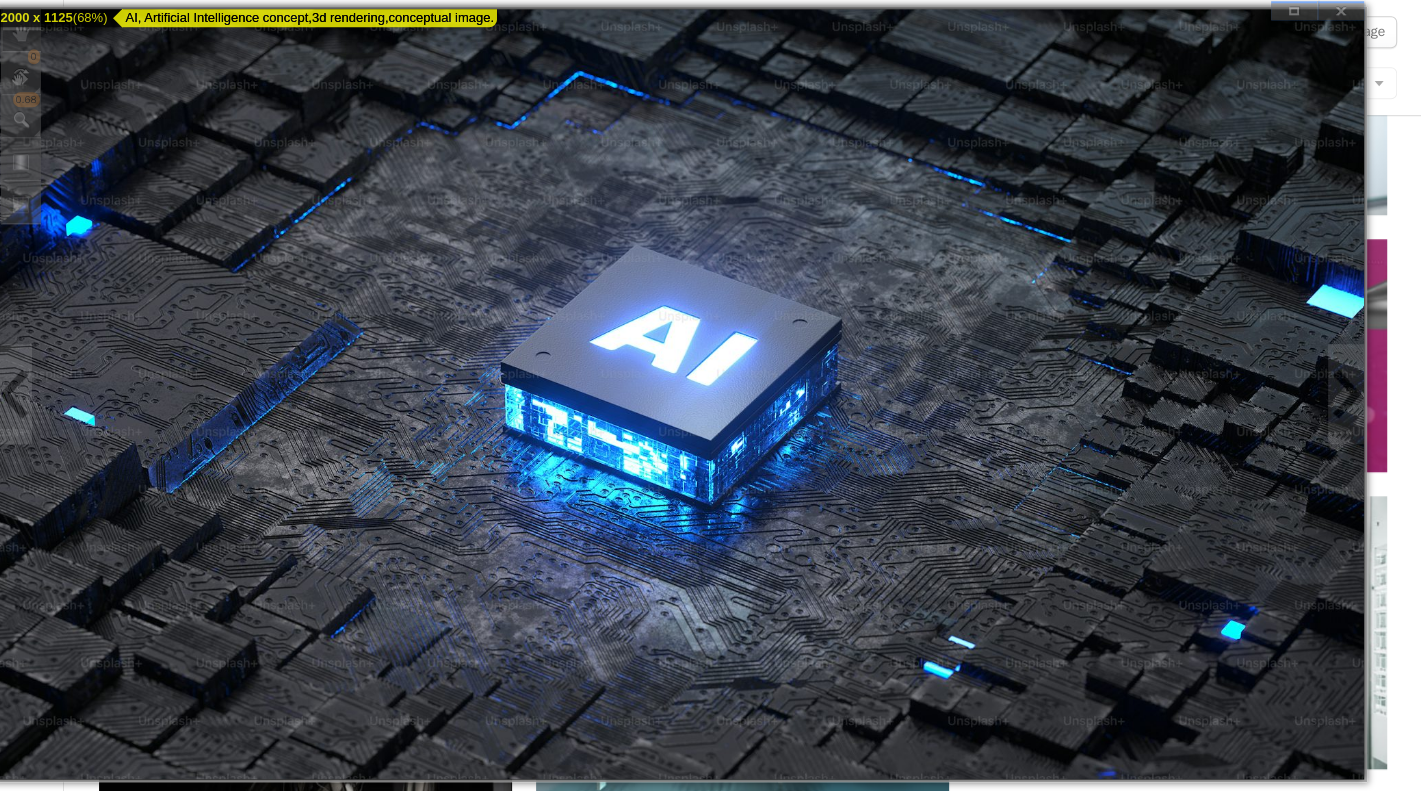 drag, startPoint x: 1064, startPoint y: 367, endPoint x: 1108, endPoint y: 467, distance: 109.252 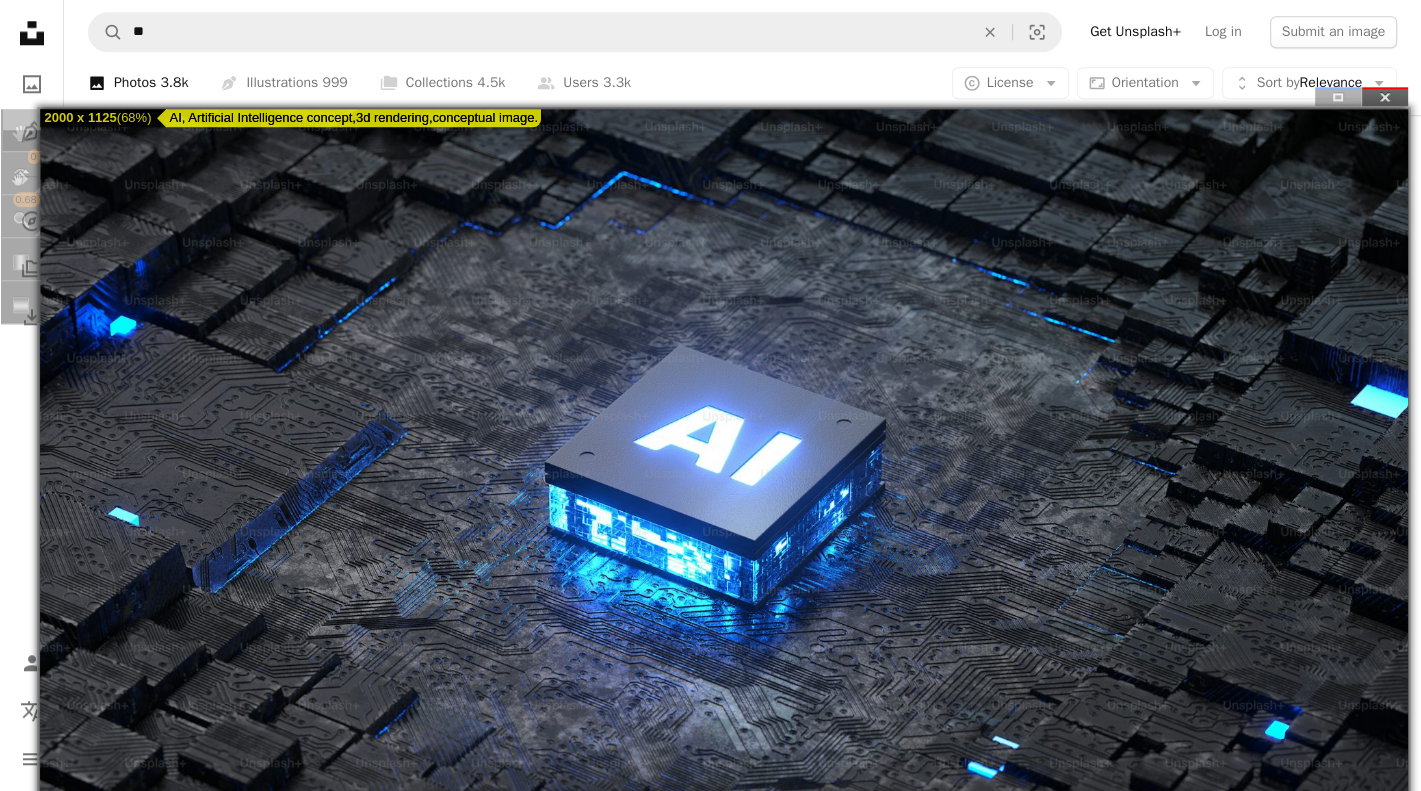 click at bounding box center (1385, 96) 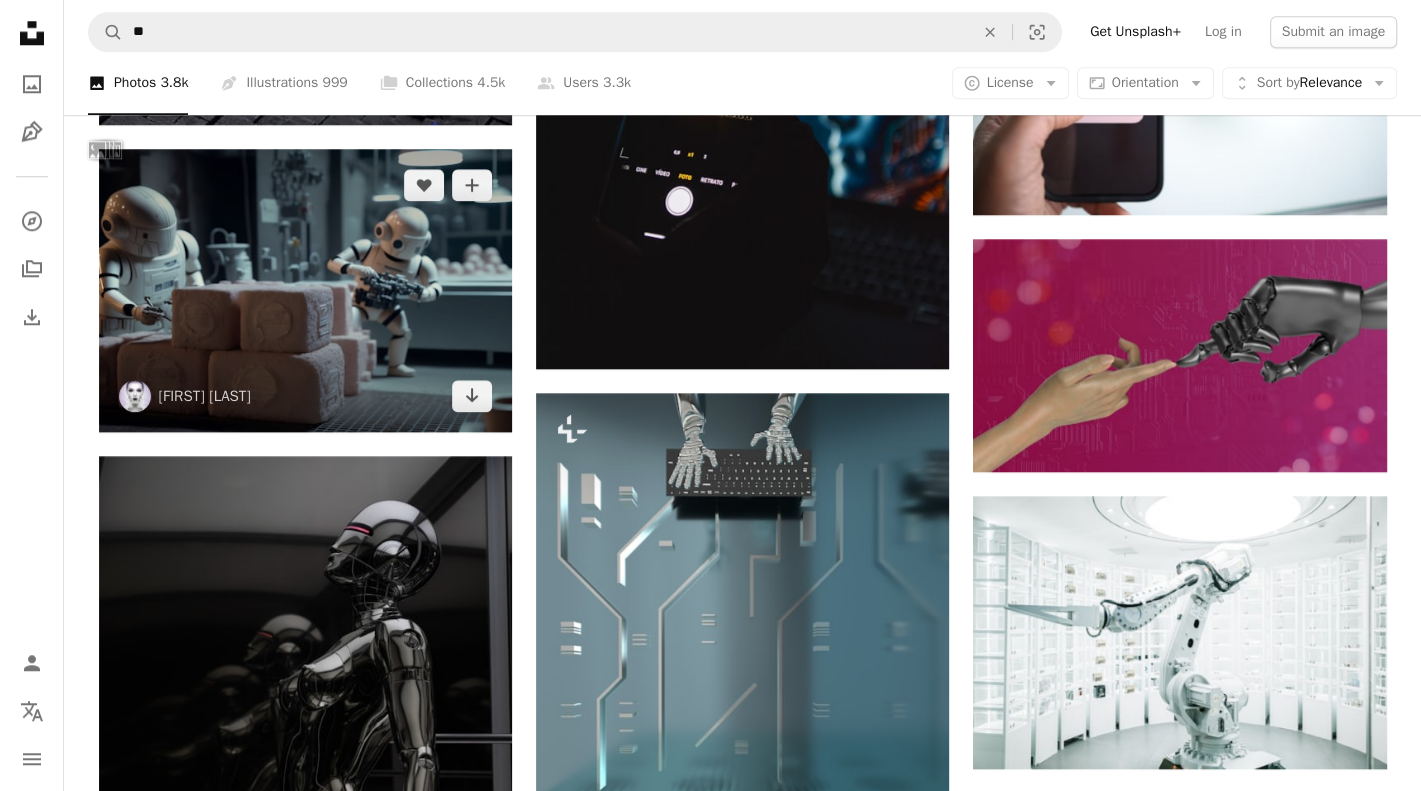scroll, scrollTop: 1416, scrollLeft: 0, axis: vertical 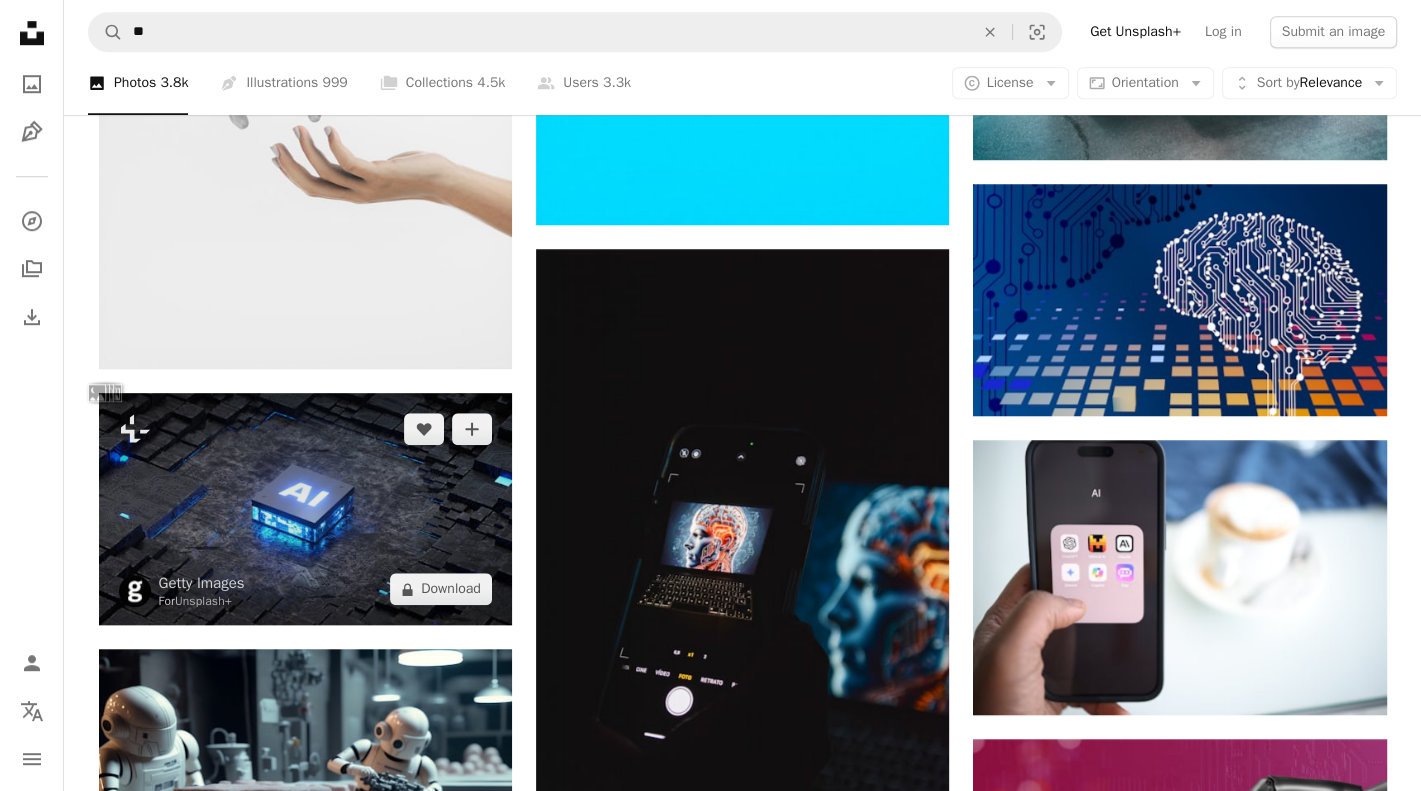 click at bounding box center (305, 509) 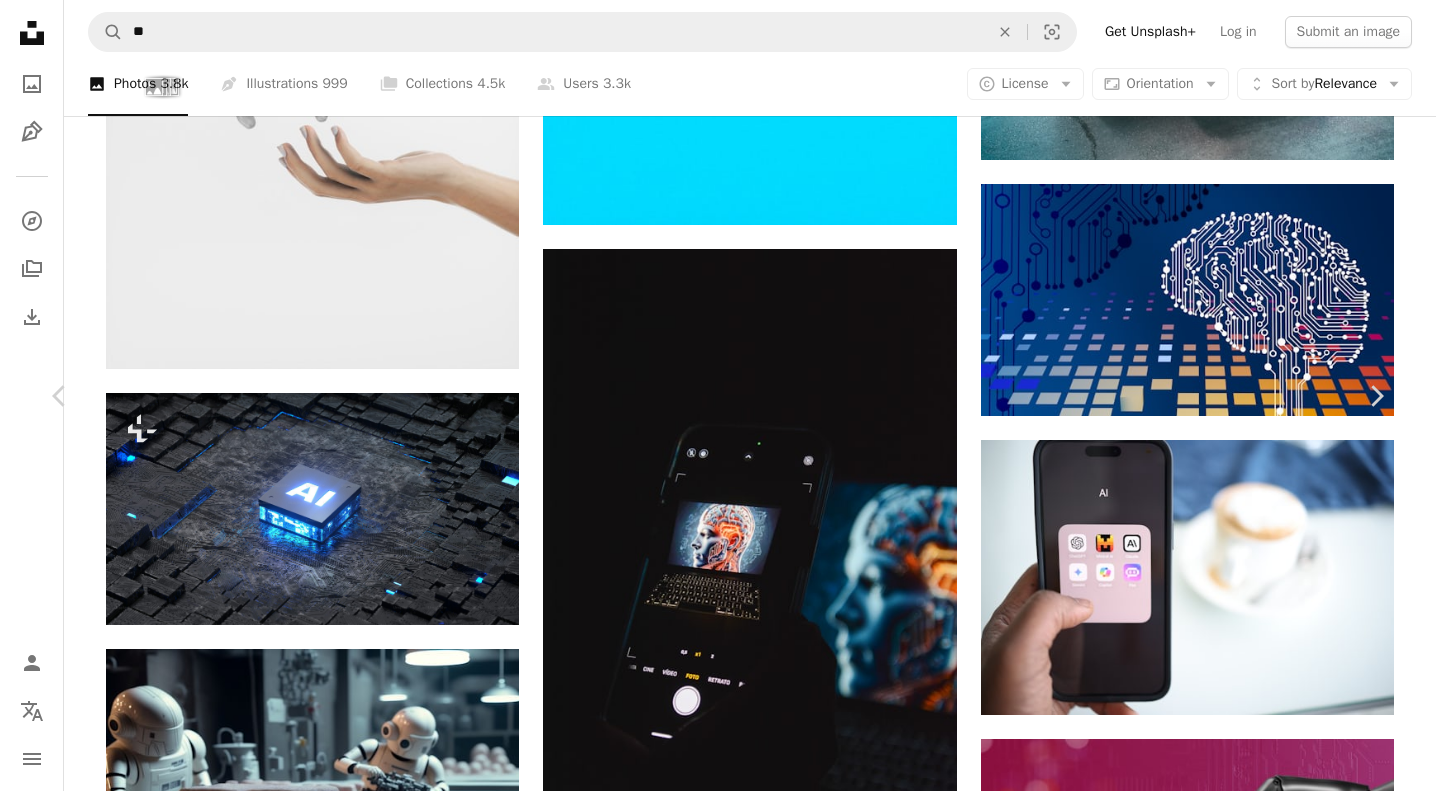 click at bounding box center (710, 3533) 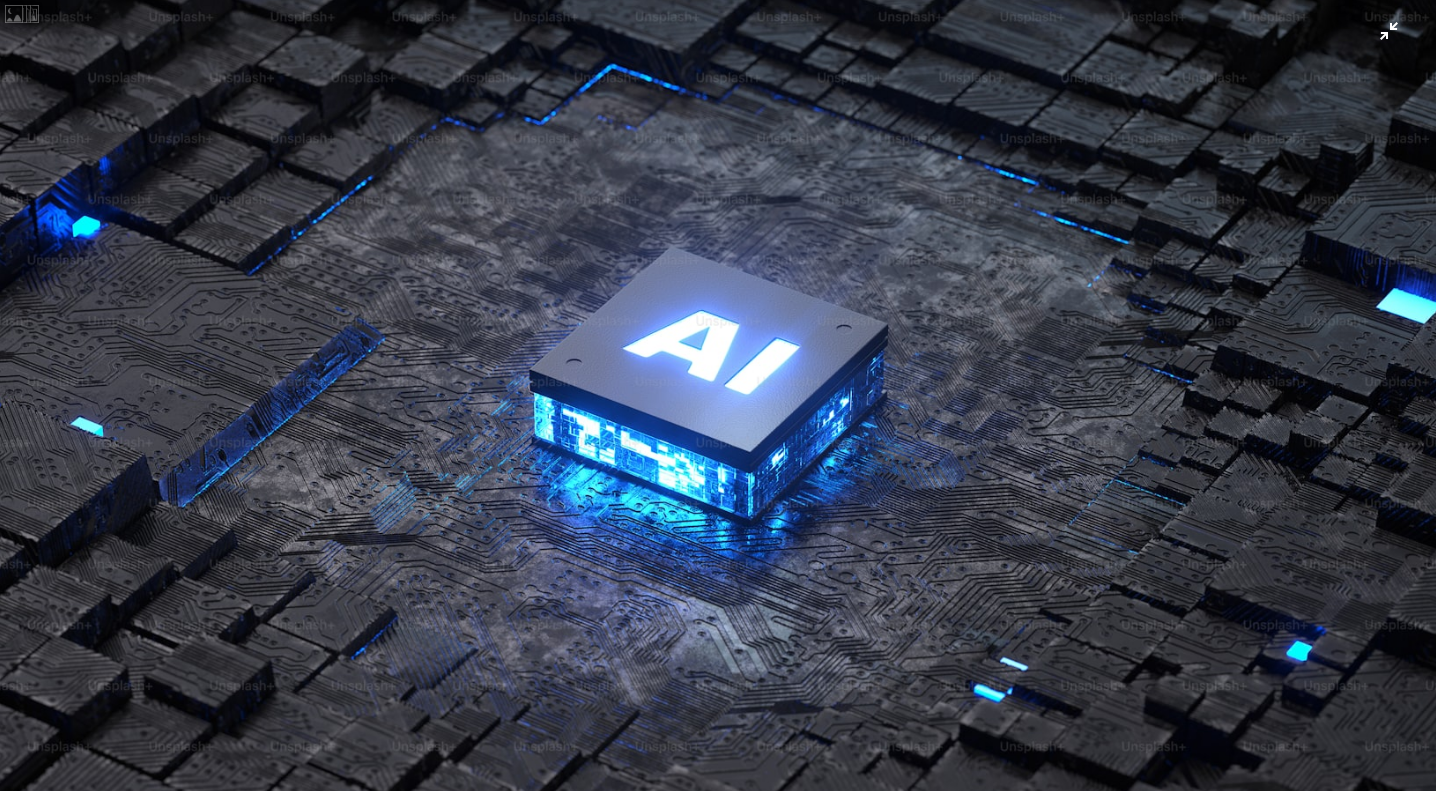click at bounding box center (718, 403) 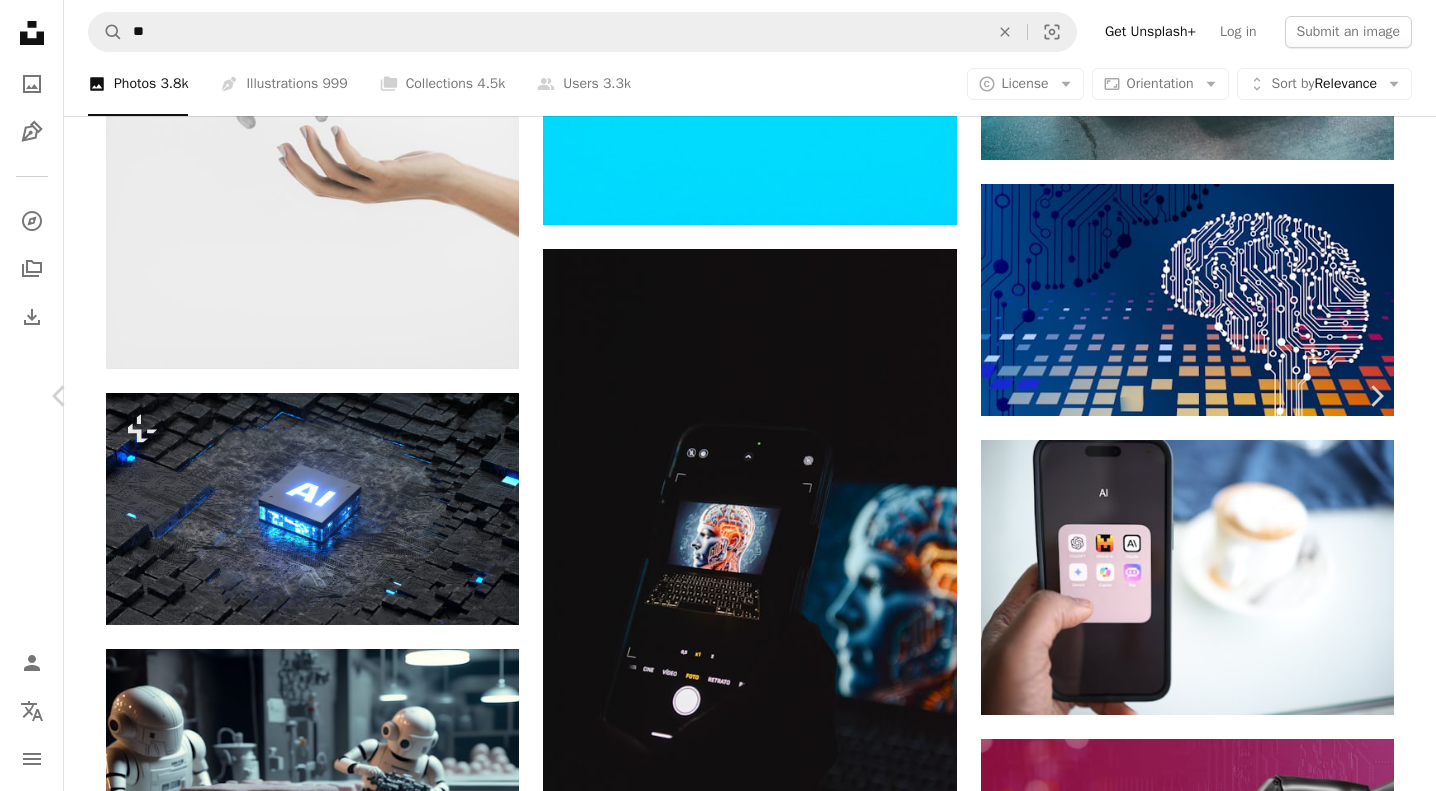 click on "An X shape" at bounding box center [20, 20] 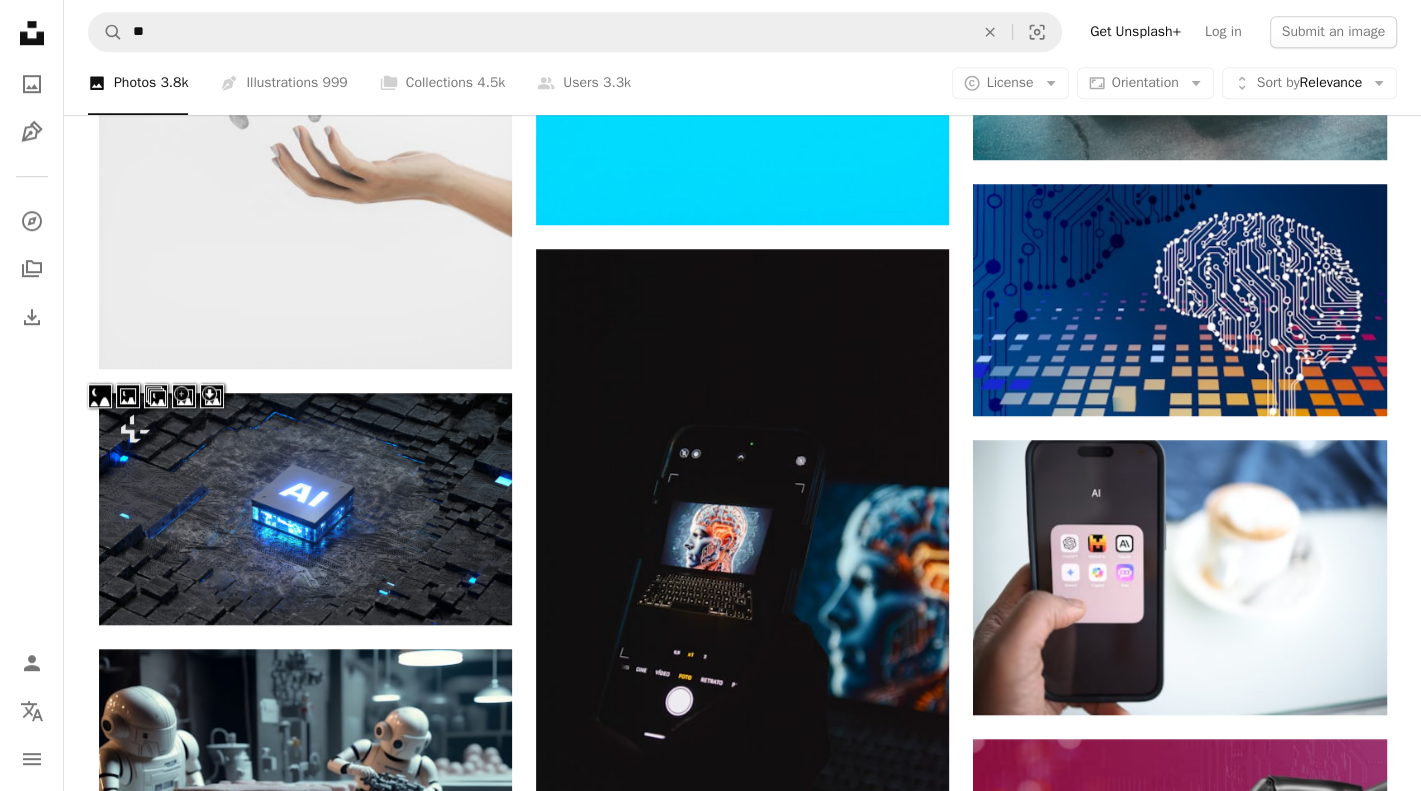 click at bounding box center (100, 396) 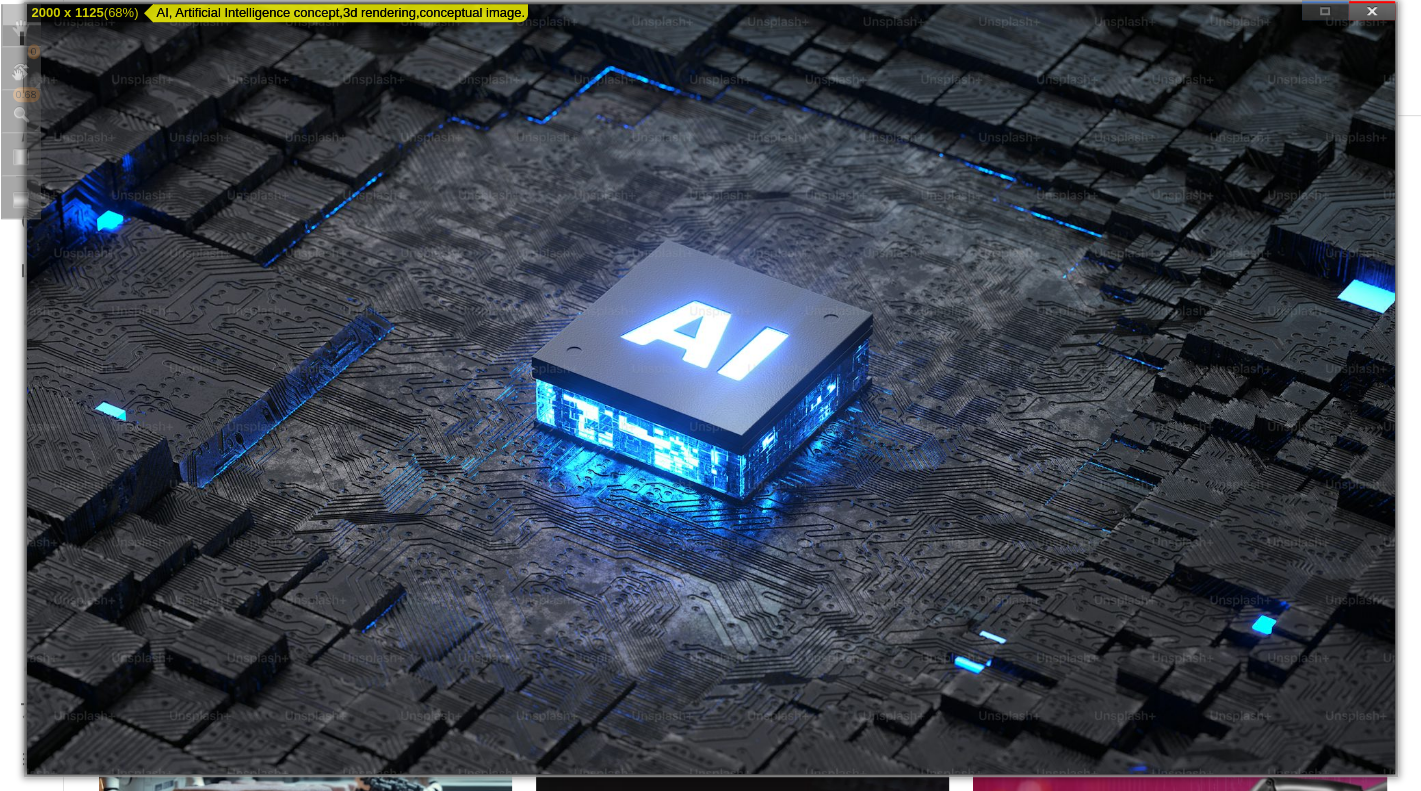 click at bounding box center [1372, 10] 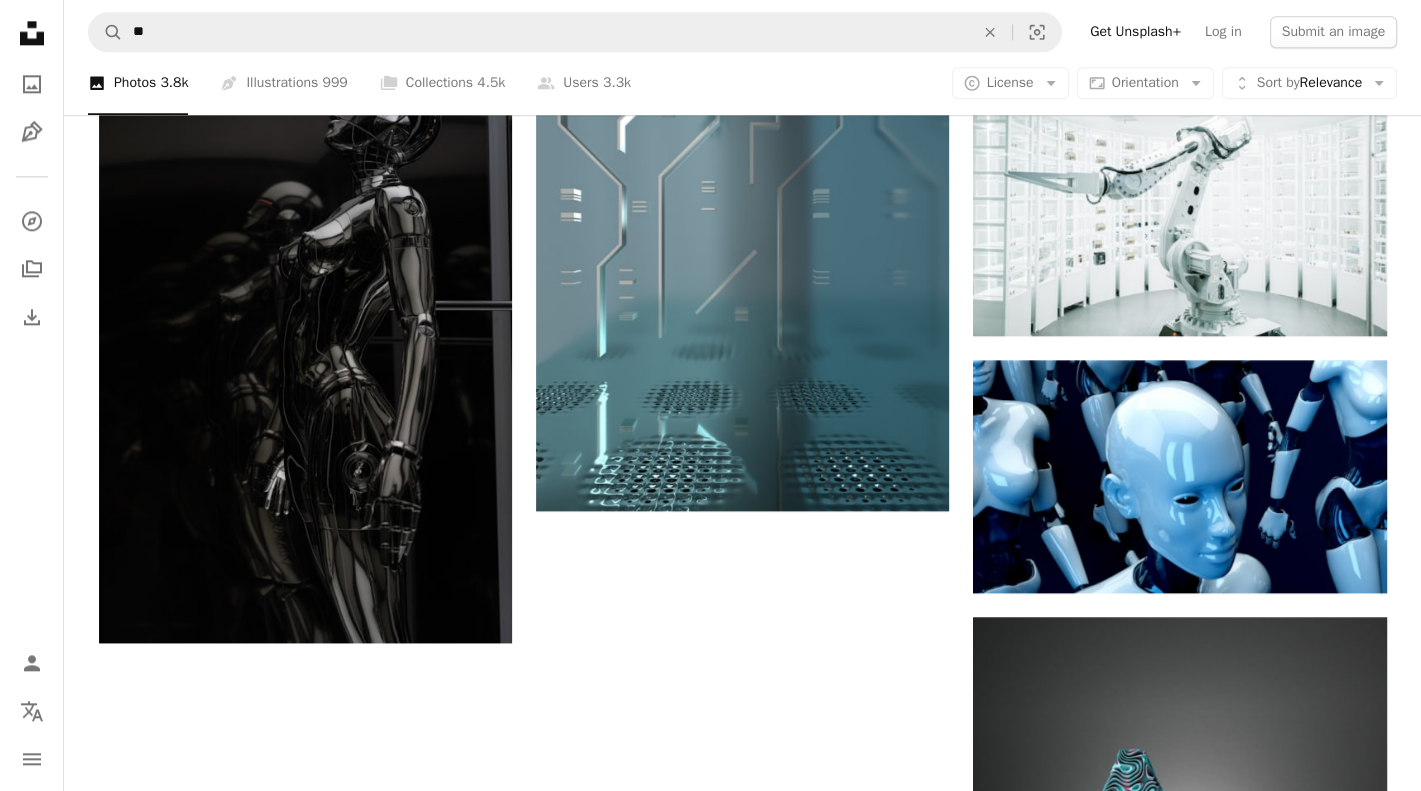 scroll, scrollTop: 2020, scrollLeft: 0, axis: vertical 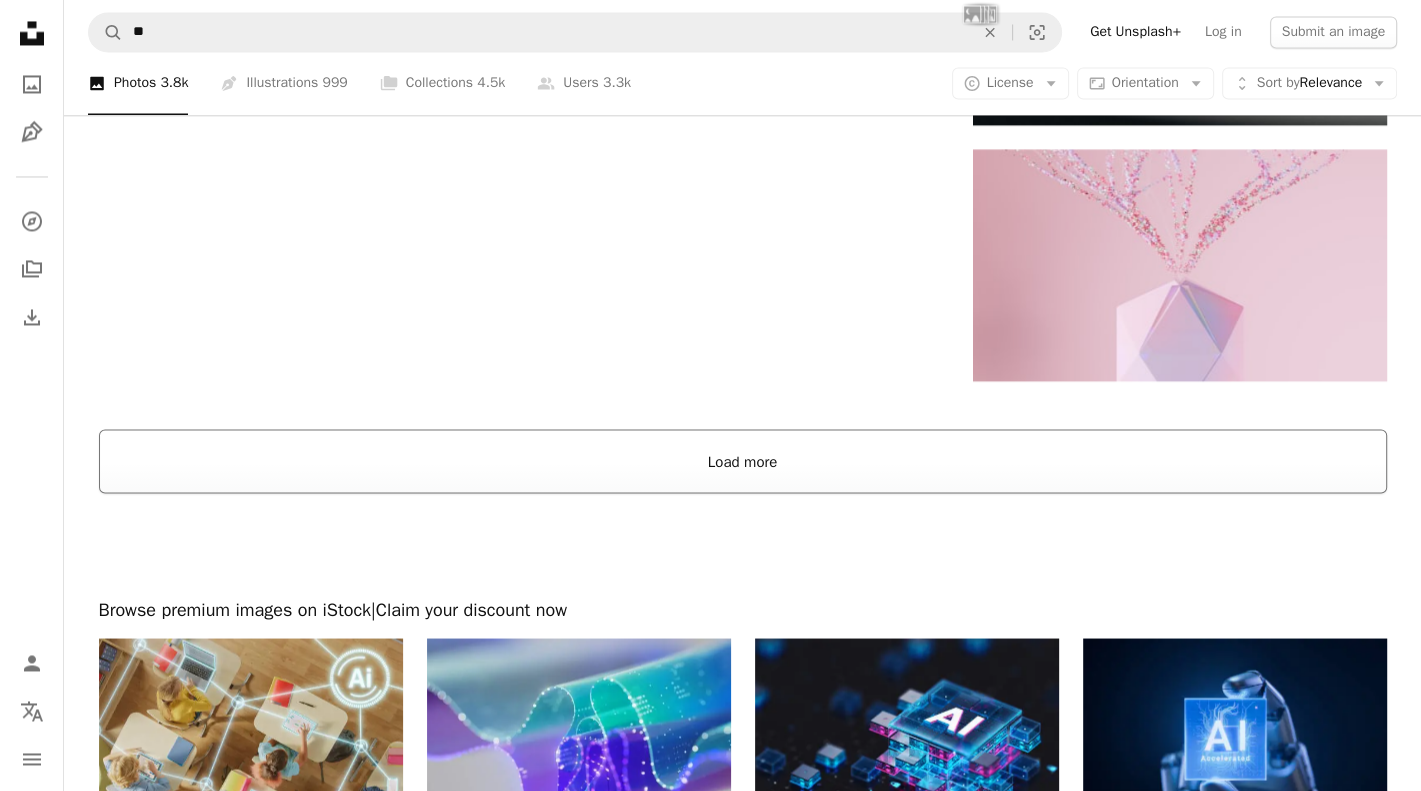 click on "Load more" at bounding box center [743, 461] 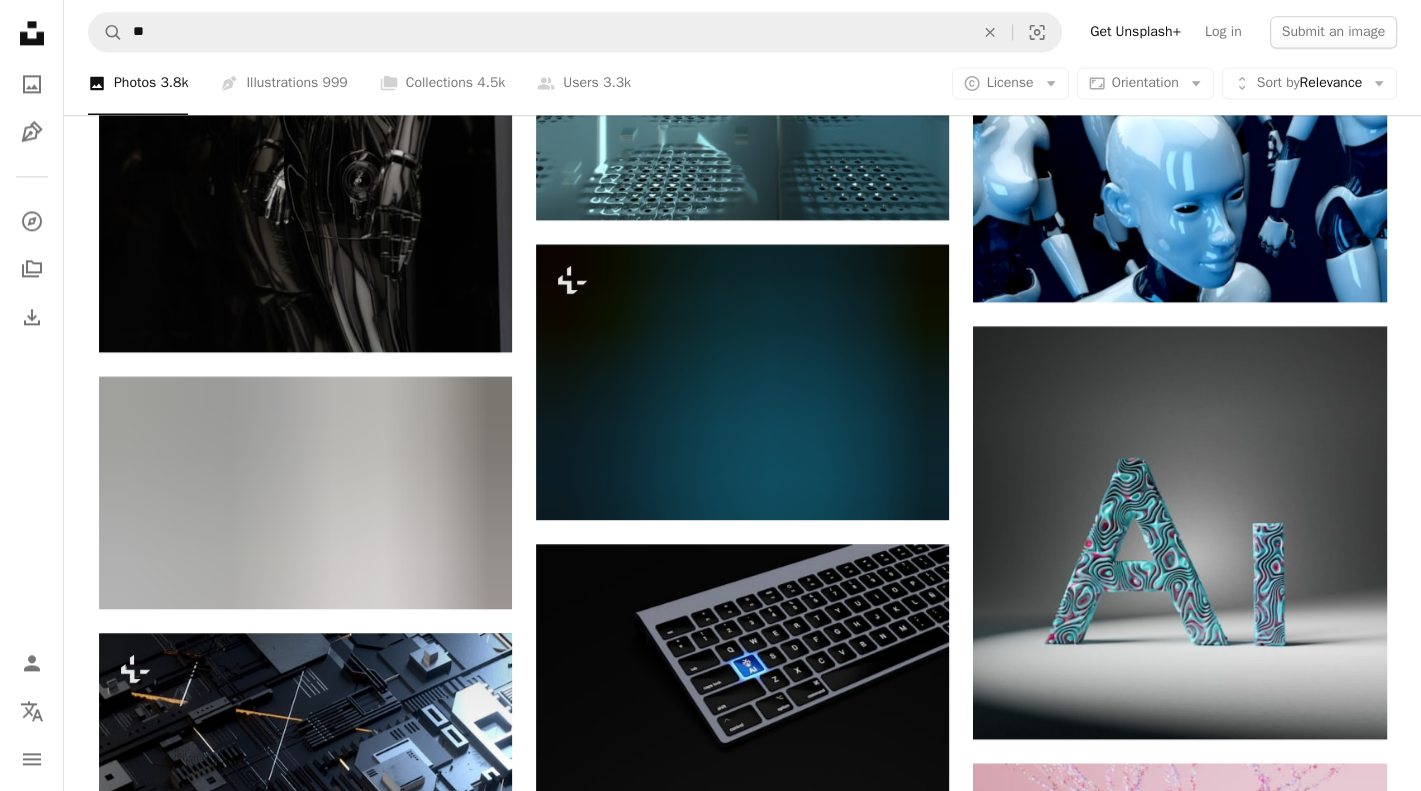 scroll, scrollTop: 2589, scrollLeft: 0, axis: vertical 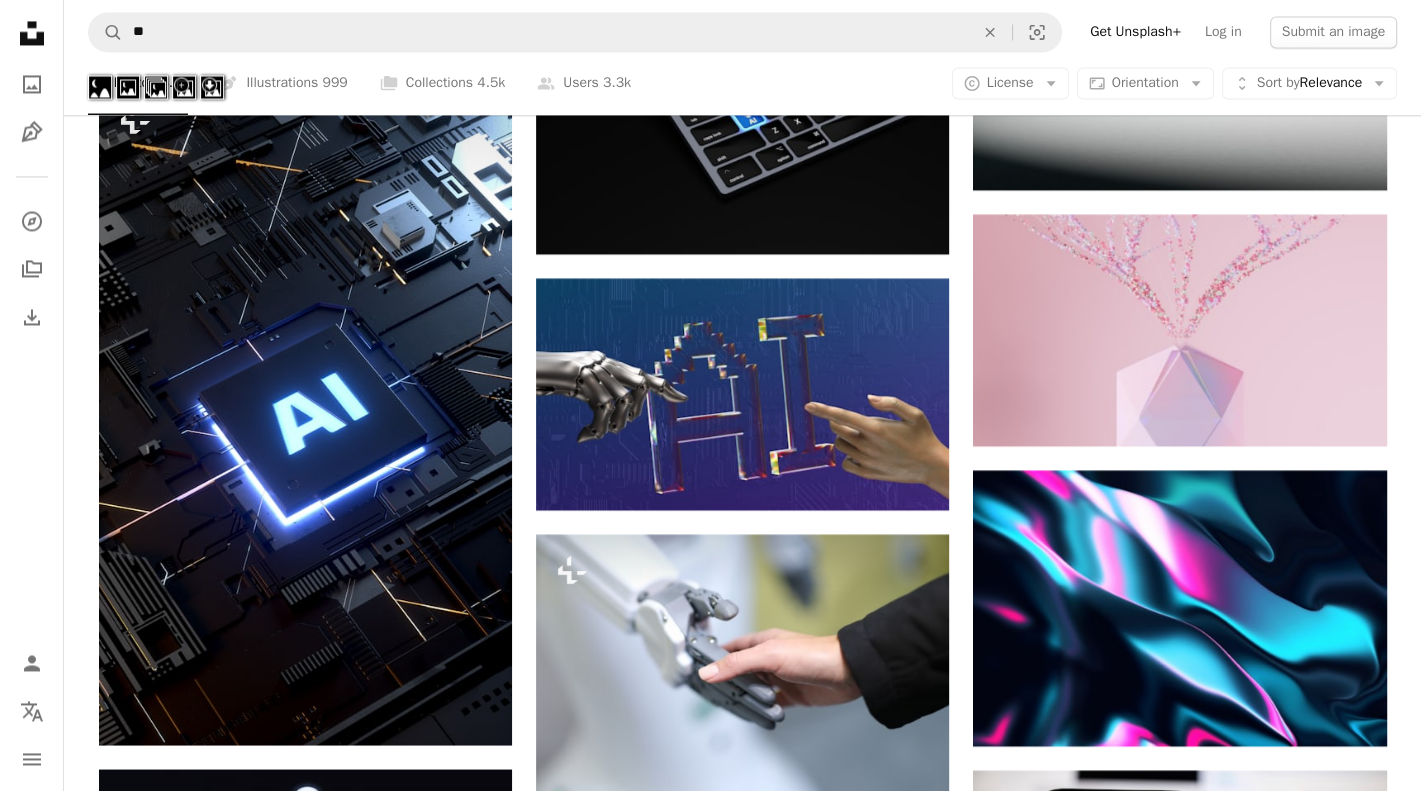 click at bounding box center (100, 87) 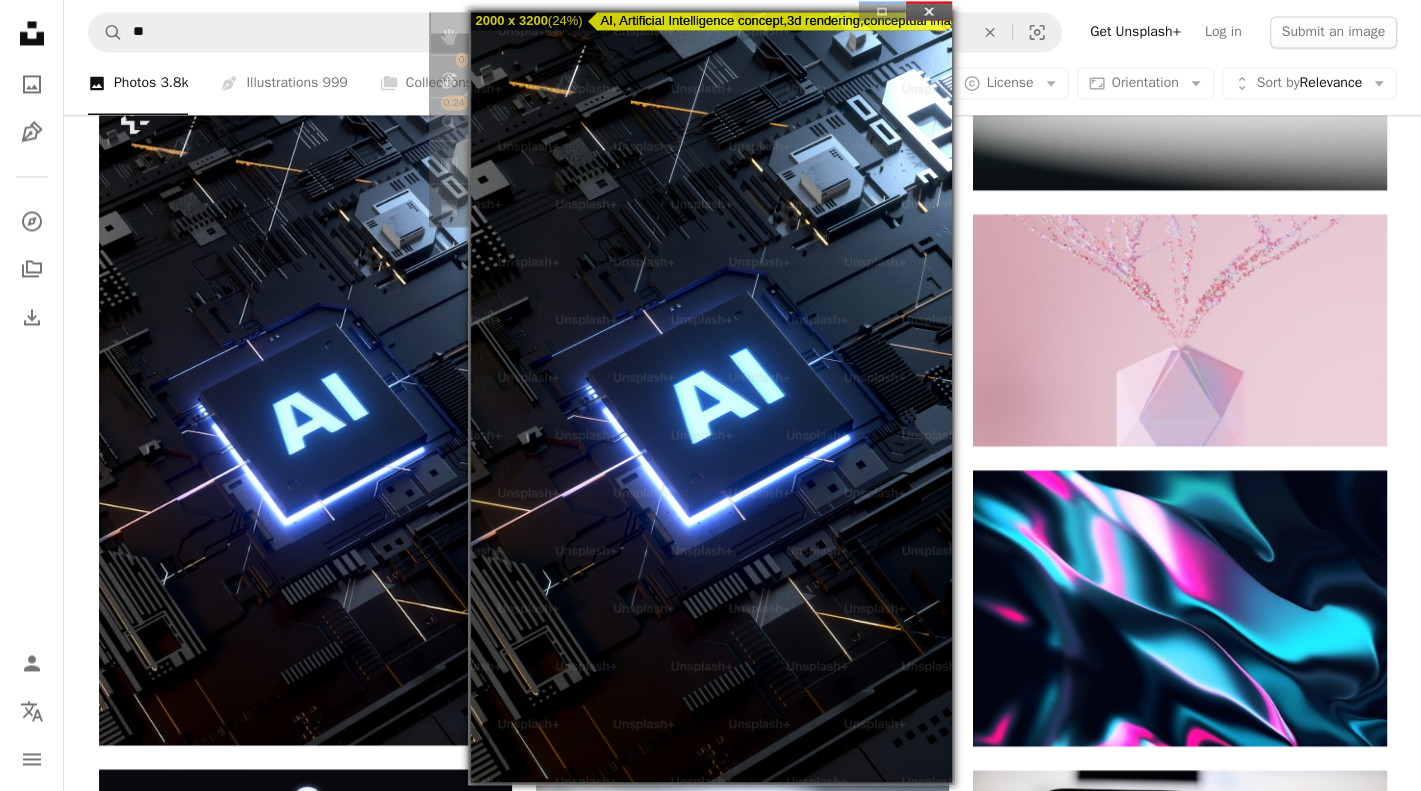 click at bounding box center (929, 10) 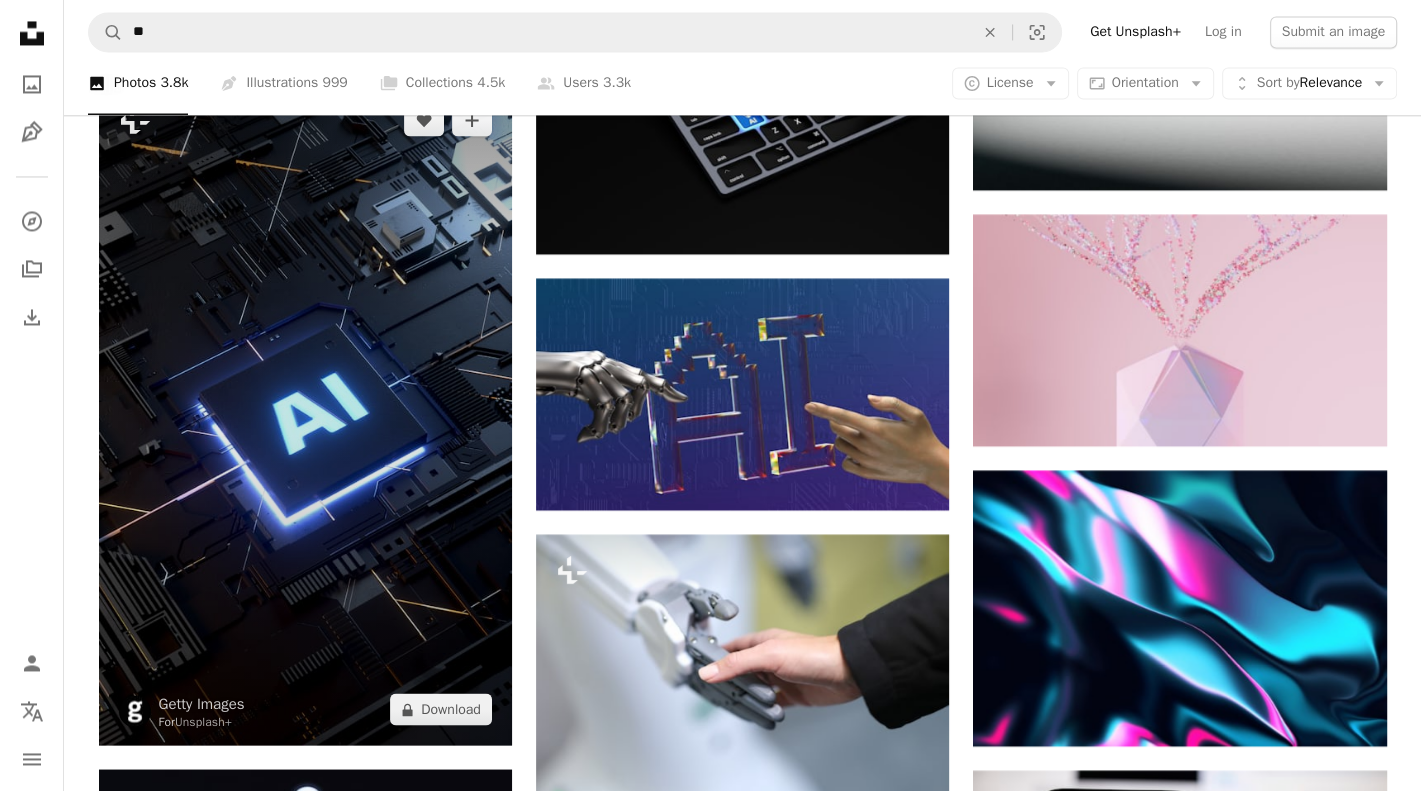 click at bounding box center [305, 414] 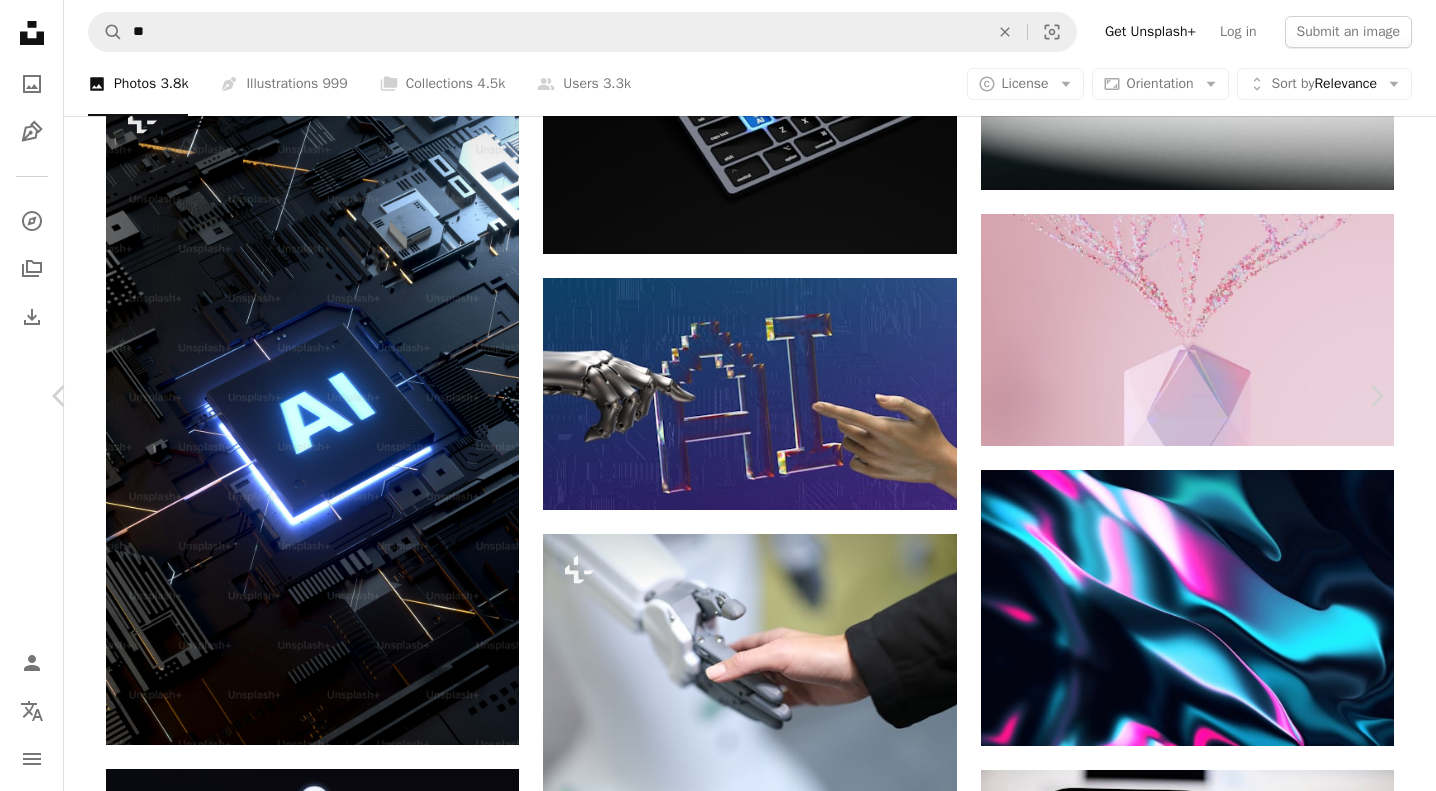 click on "An X shape" at bounding box center [20, 20] 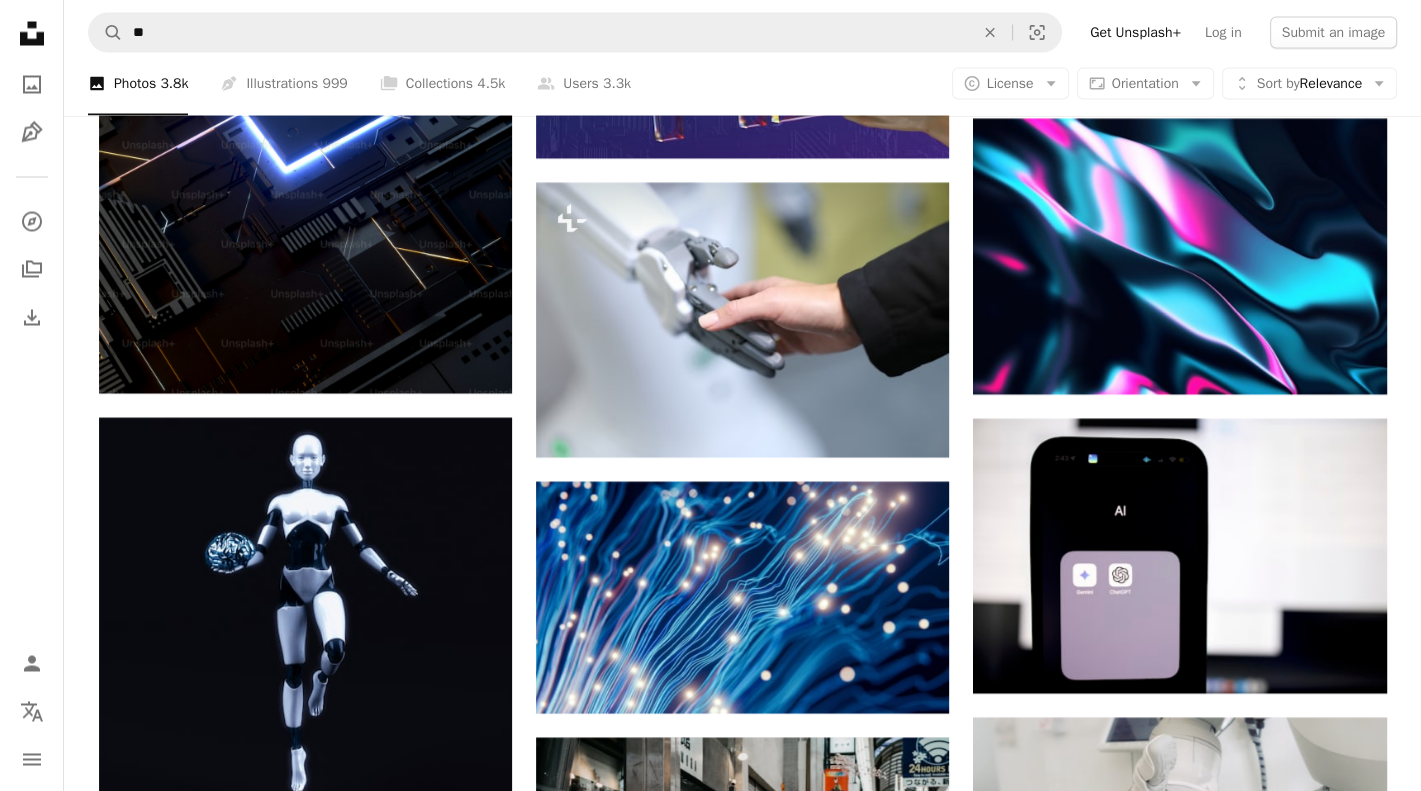 scroll, scrollTop: 3310, scrollLeft: 0, axis: vertical 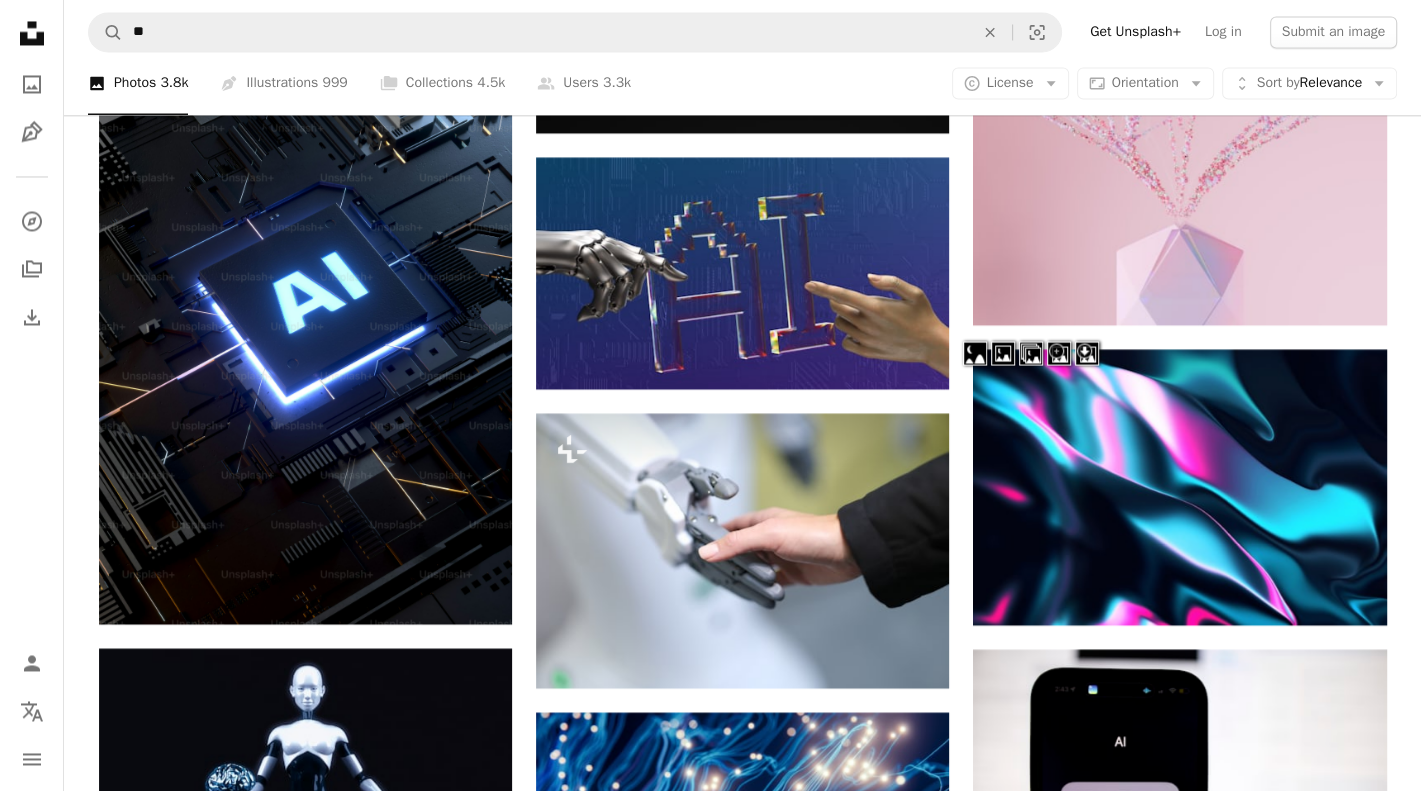 click at bounding box center (975, 353) 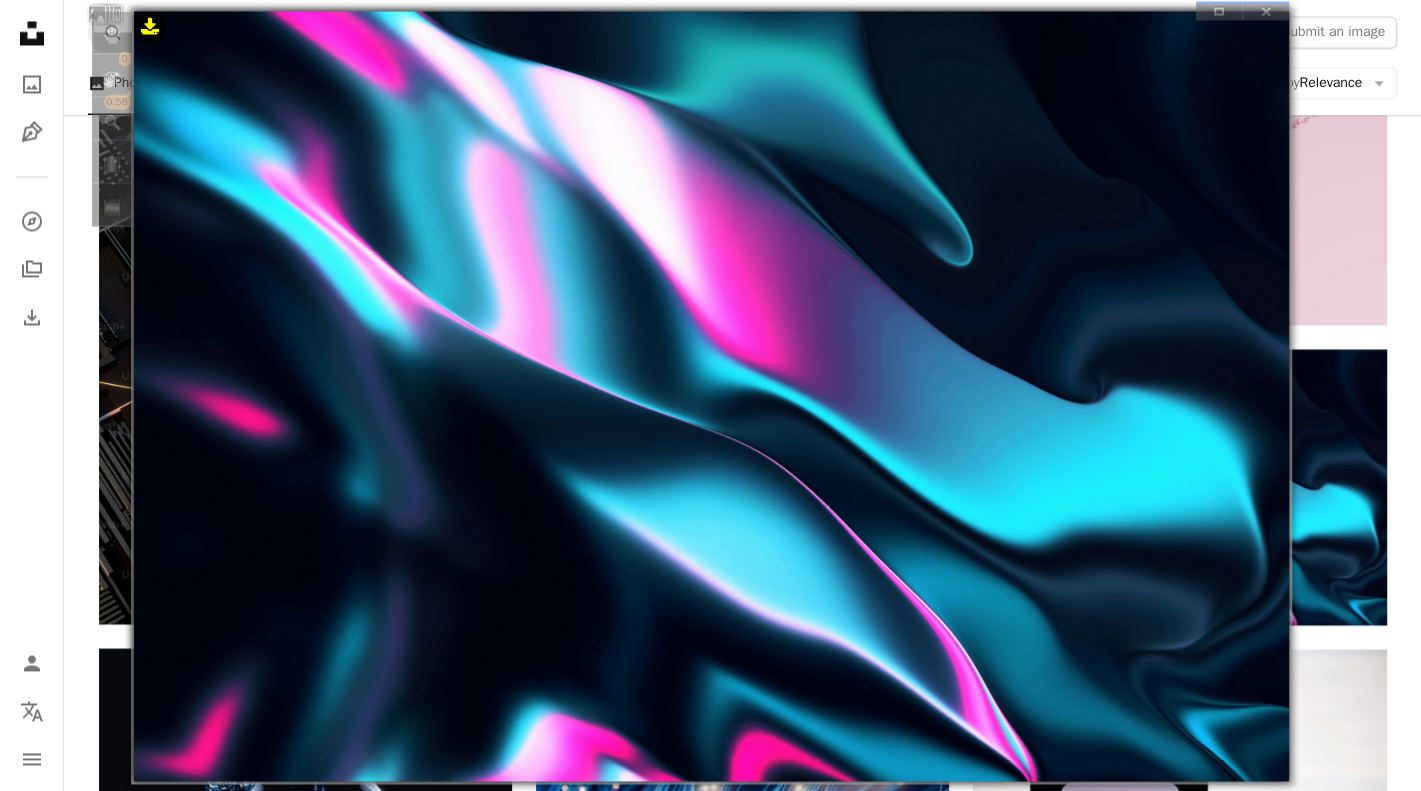click on "Download" 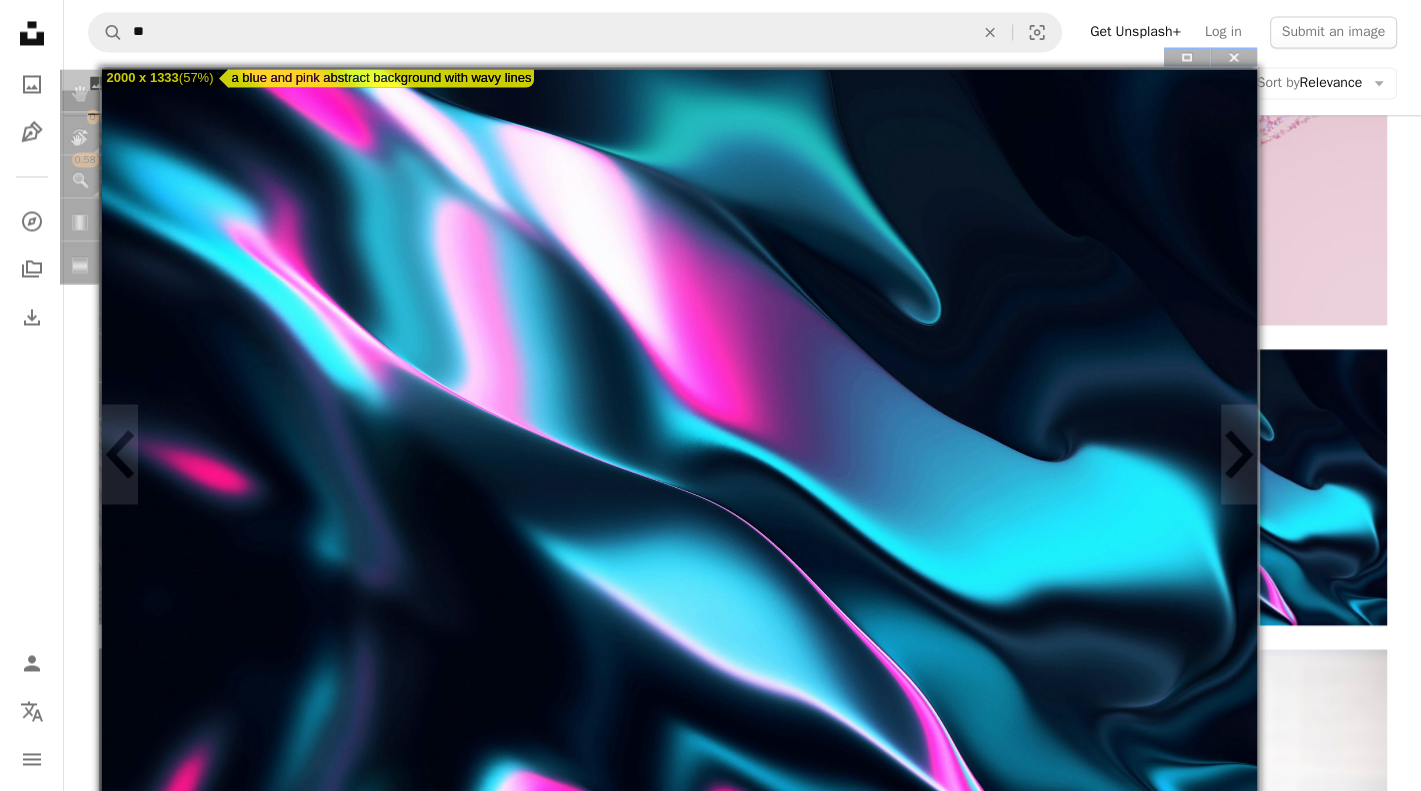 drag, startPoint x: 844, startPoint y: 79, endPoint x: 889, endPoint y: 255, distance: 181.66177 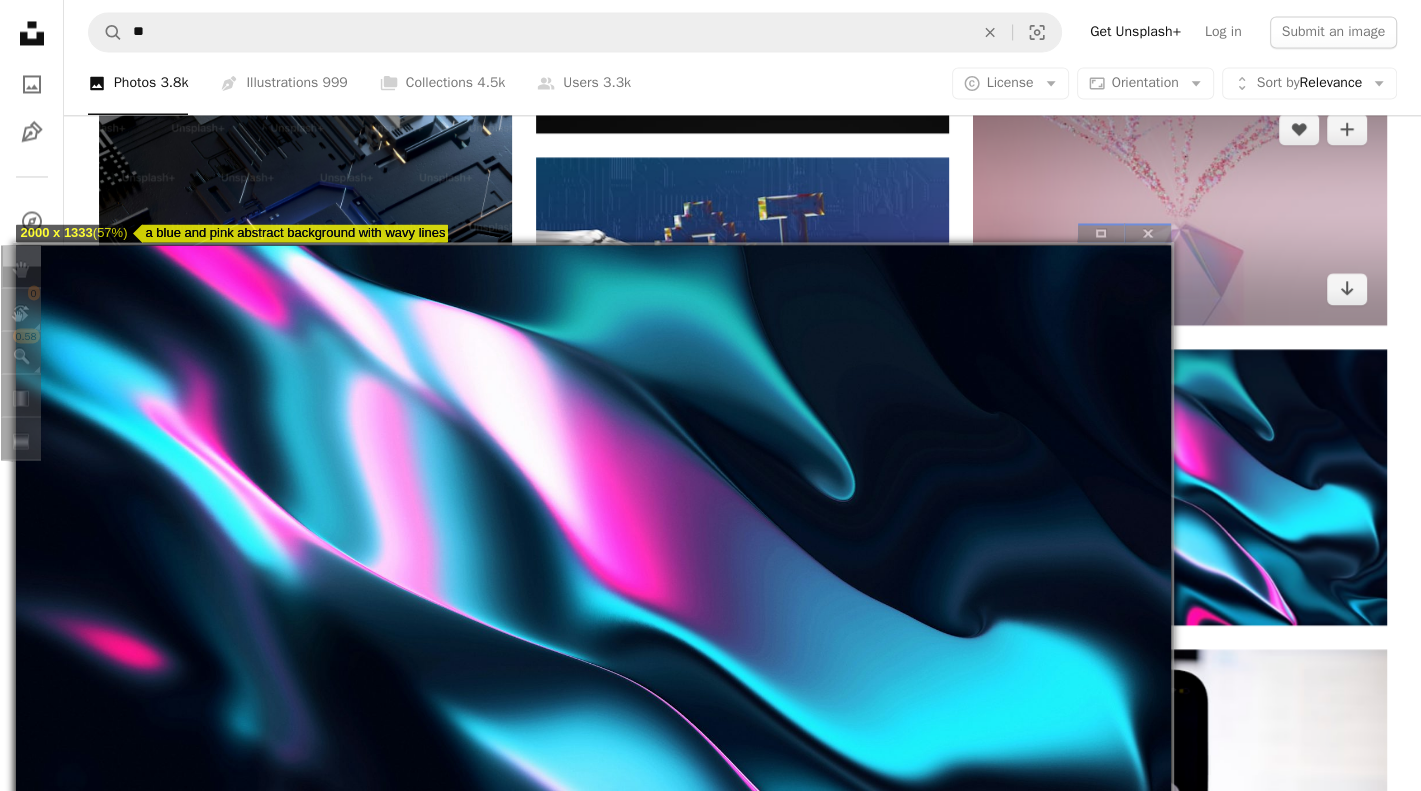 drag, startPoint x: 1140, startPoint y: 222, endPoint x: 1284, endPoint y: 262, distance: 149.45233 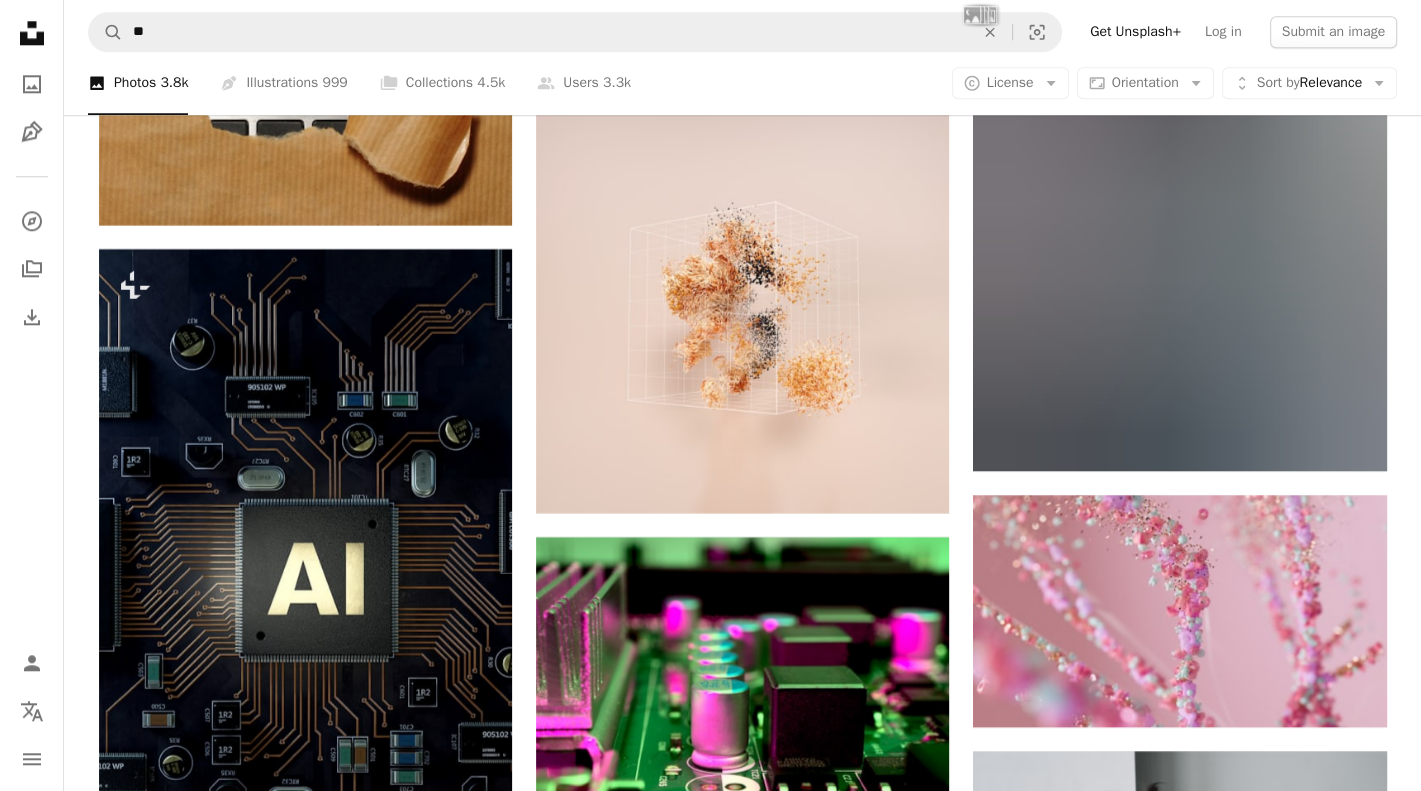 scroll, scrollTop: 9367, scrollLeft: 0, axis: vertical 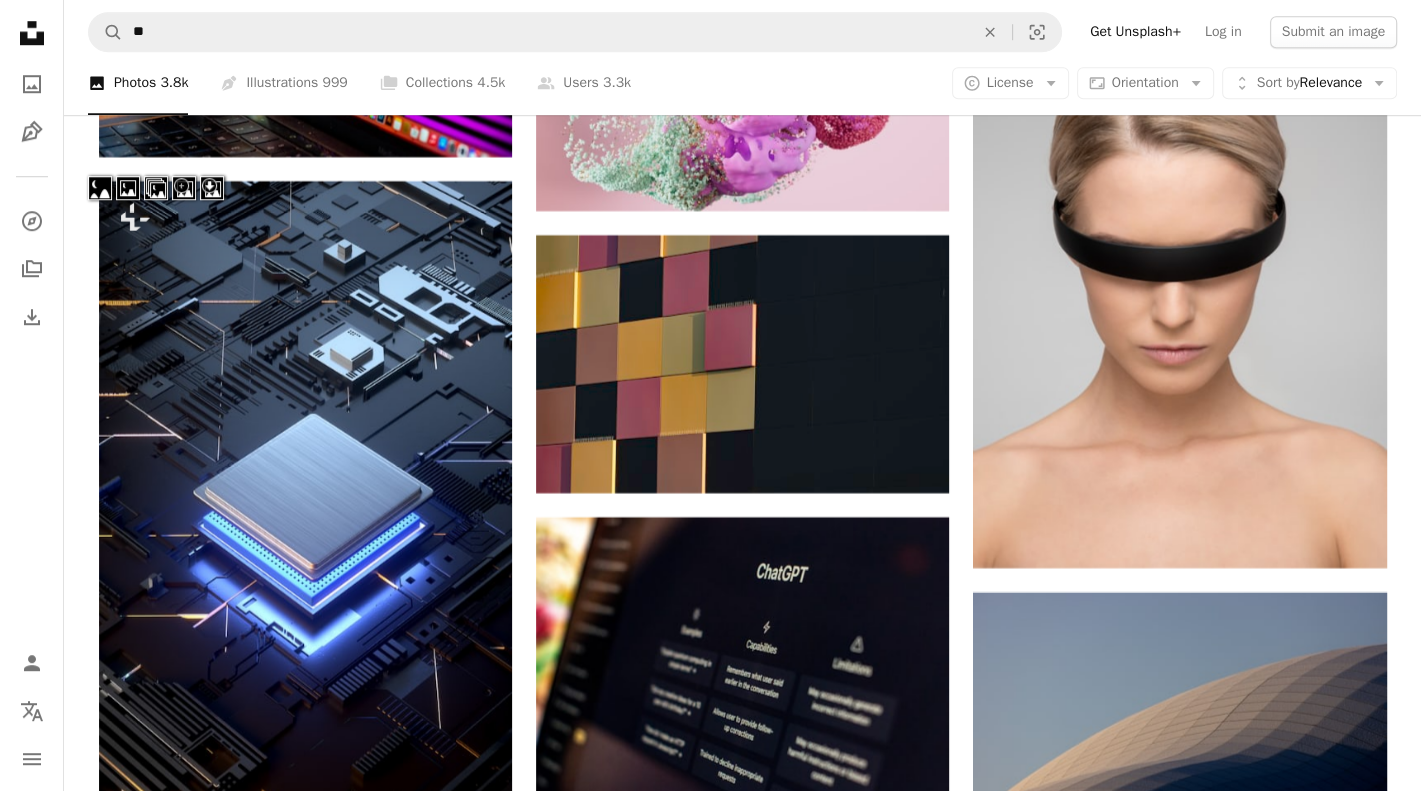 click at bounding box center [100, 188] 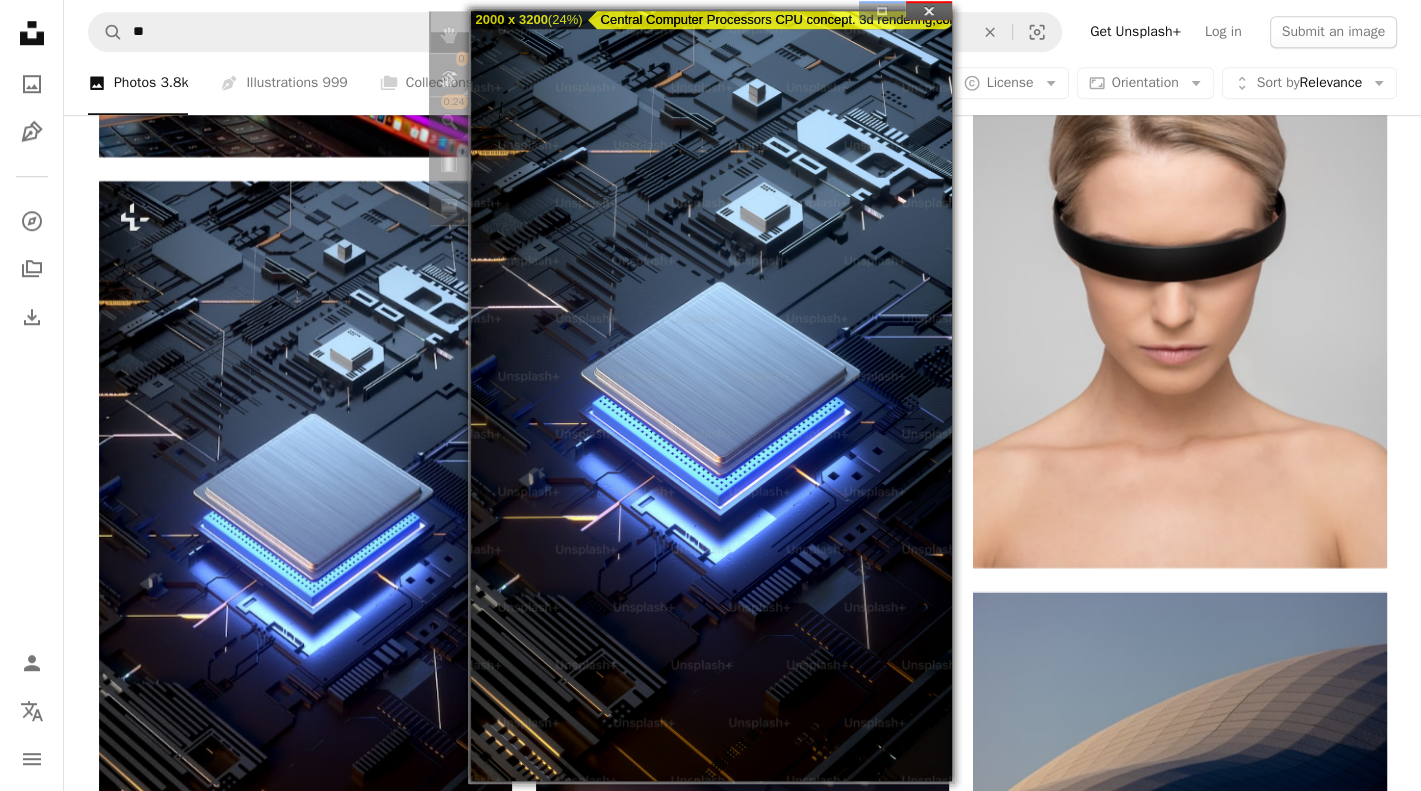 click at bounding box center [929, 10] 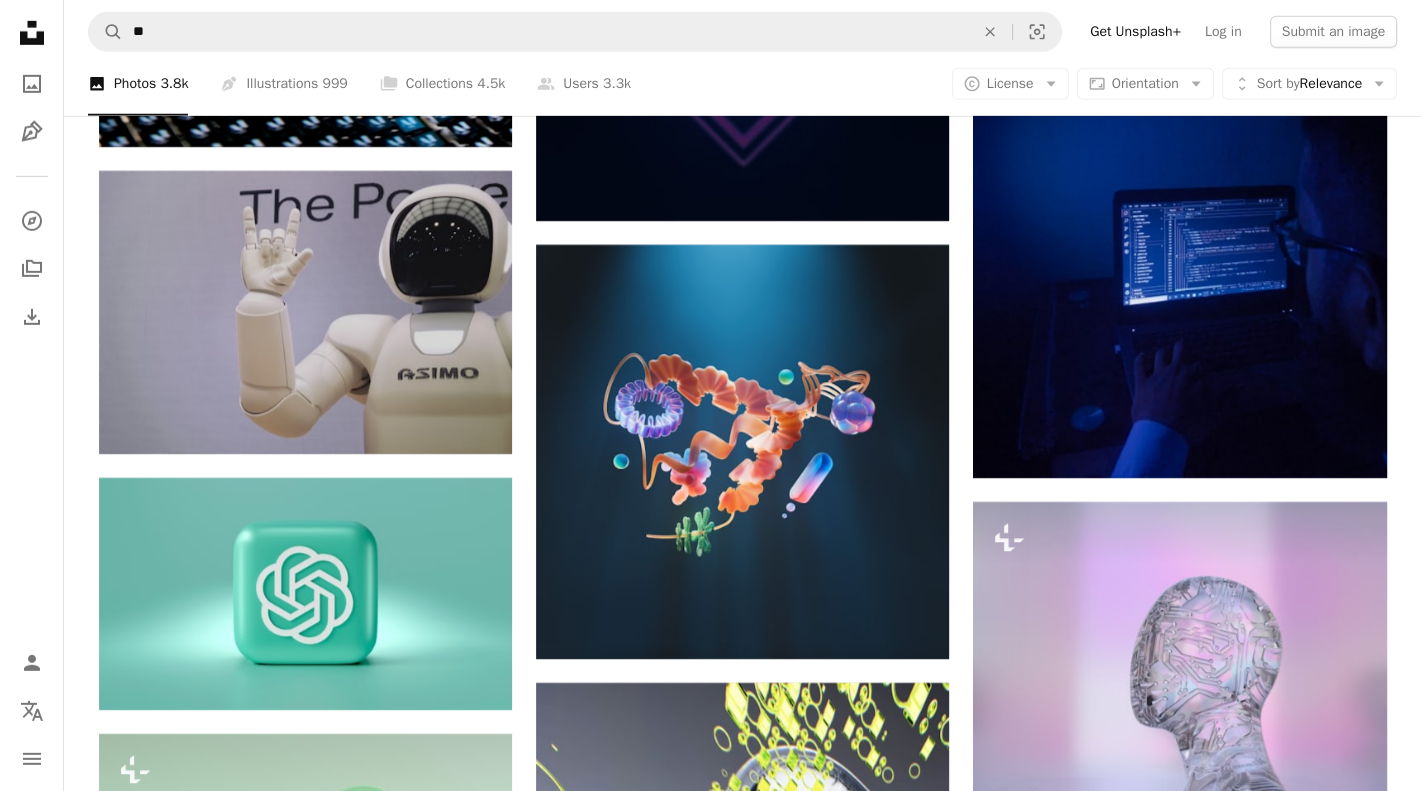 scroll, scrollTop: 20199, scrollLeft: 0, axis: vertical 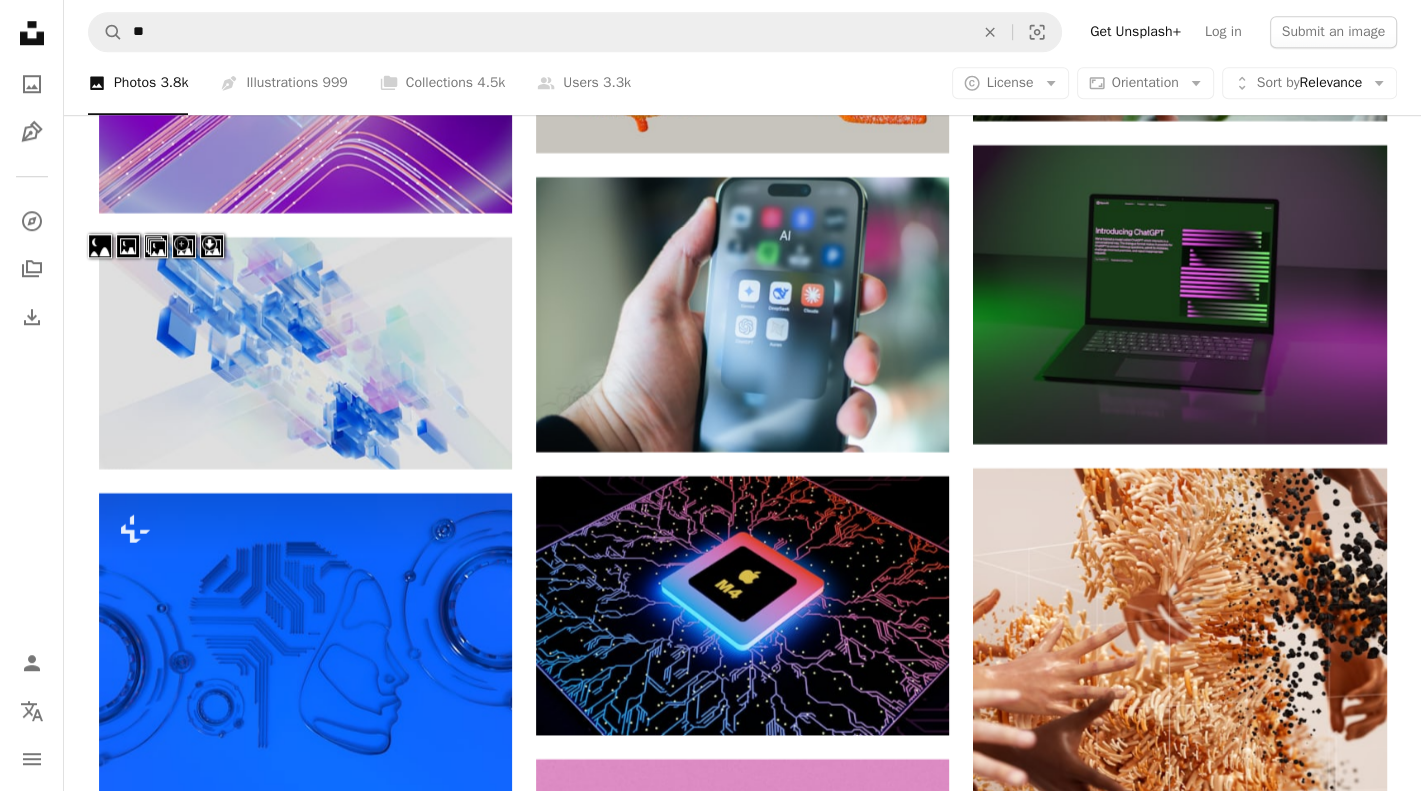 click at bounding box center [100, 246] 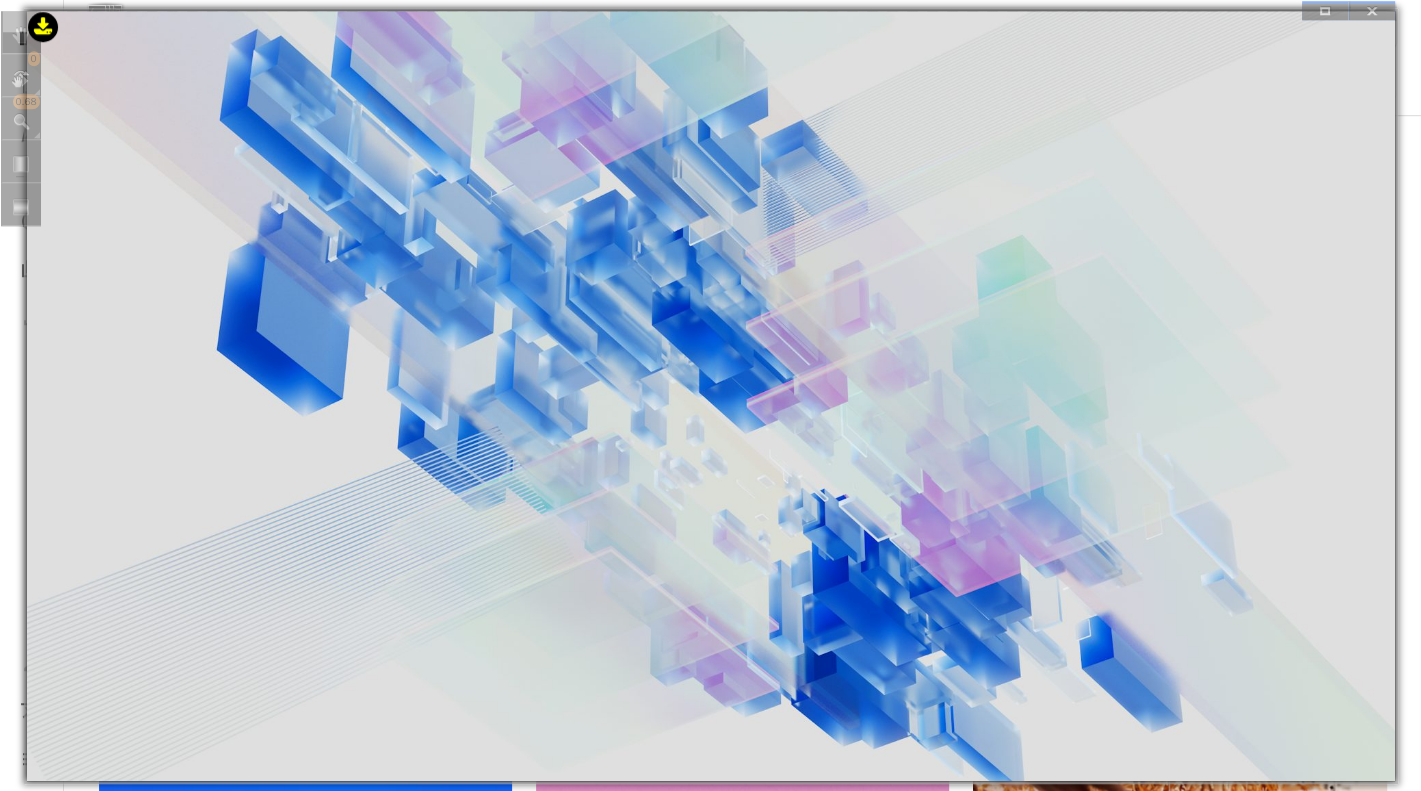 click on "Download" 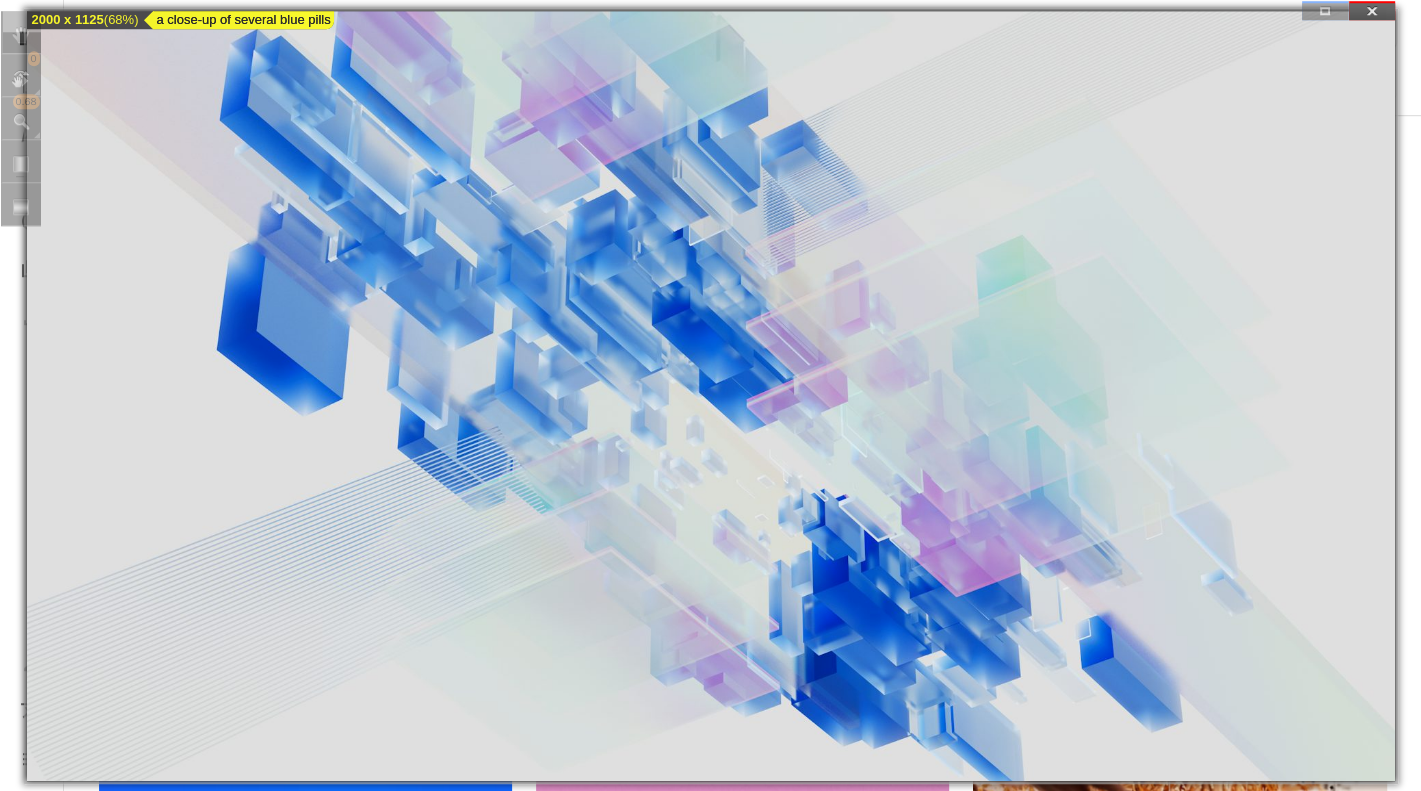click at bounding box center [1372, 10] 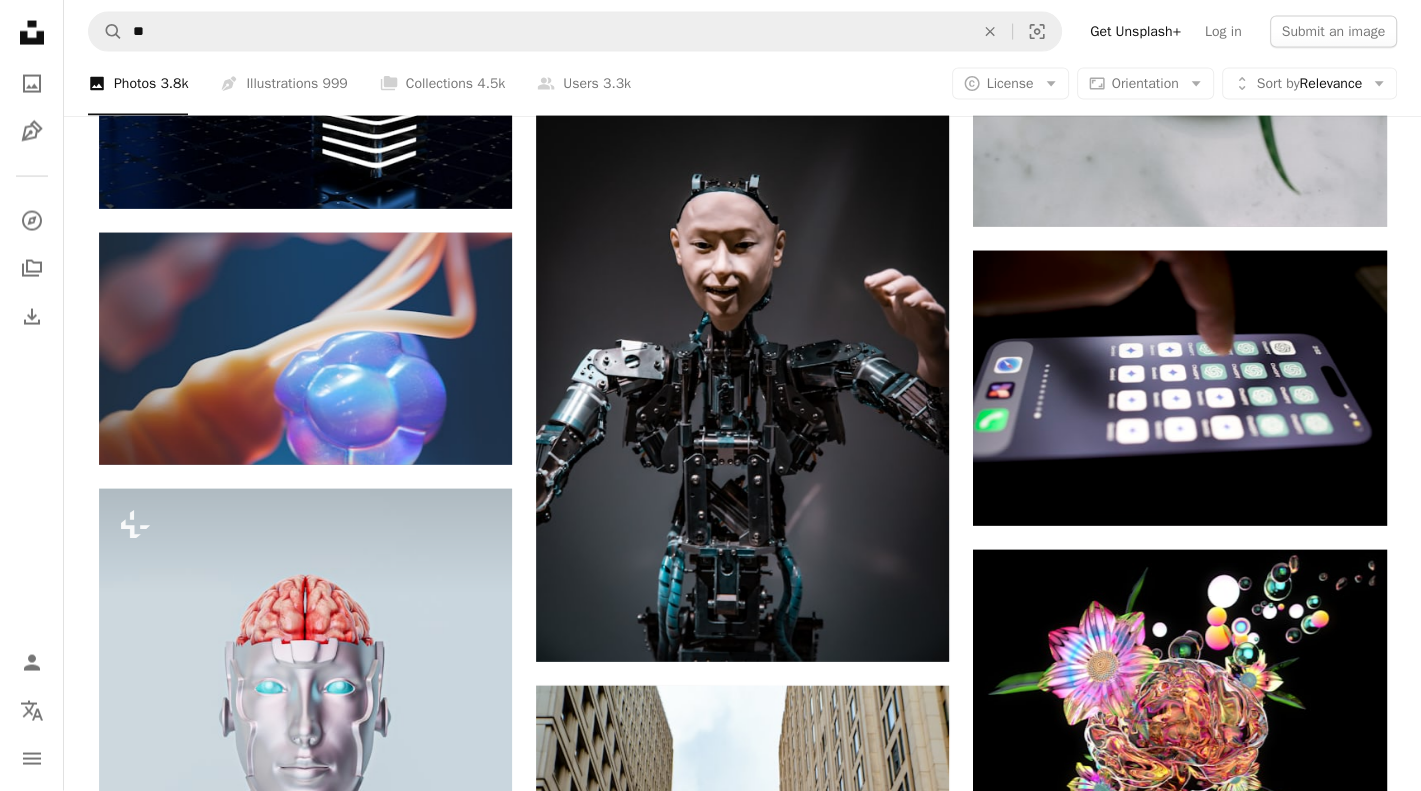 scroll, scrollTop: 24356, scrollLeft: 0, axis: vertical 